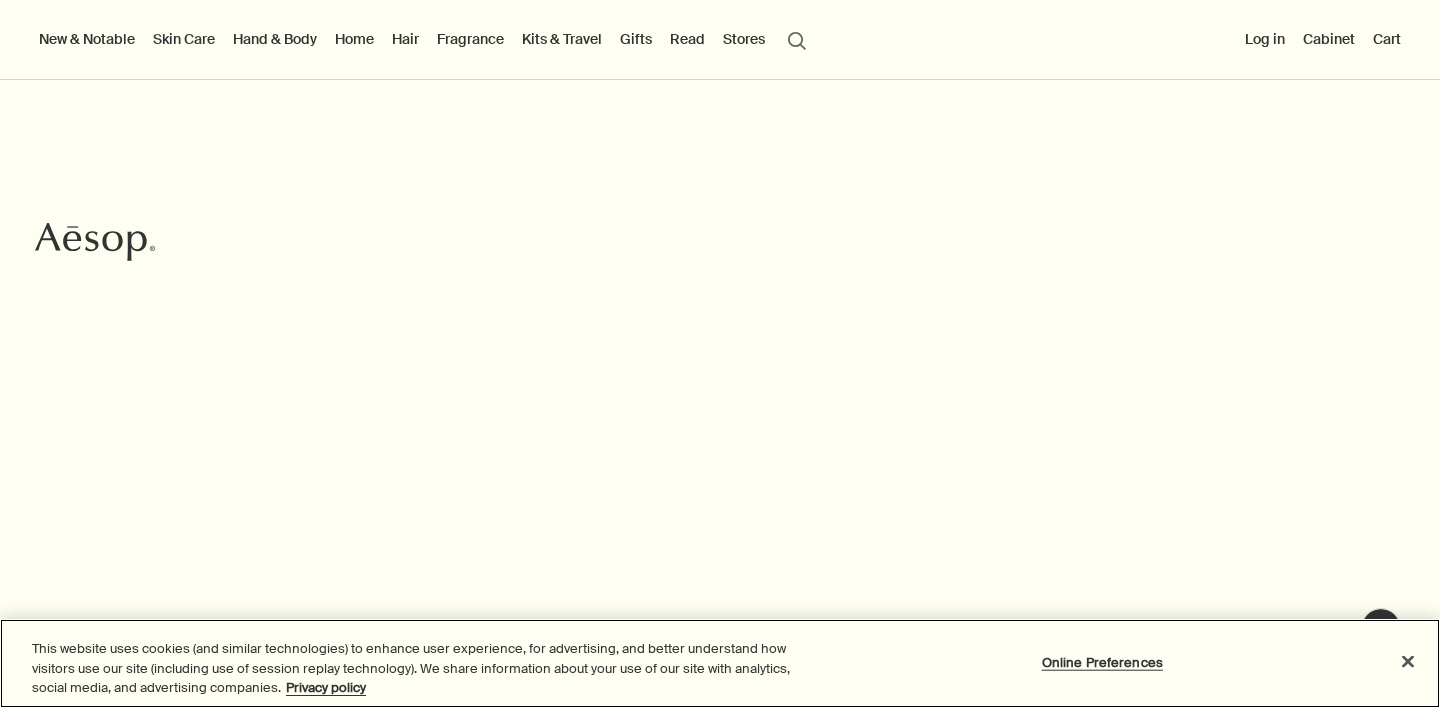 scroll, scrollTop: 0, scrollLeft: 0, axis: both 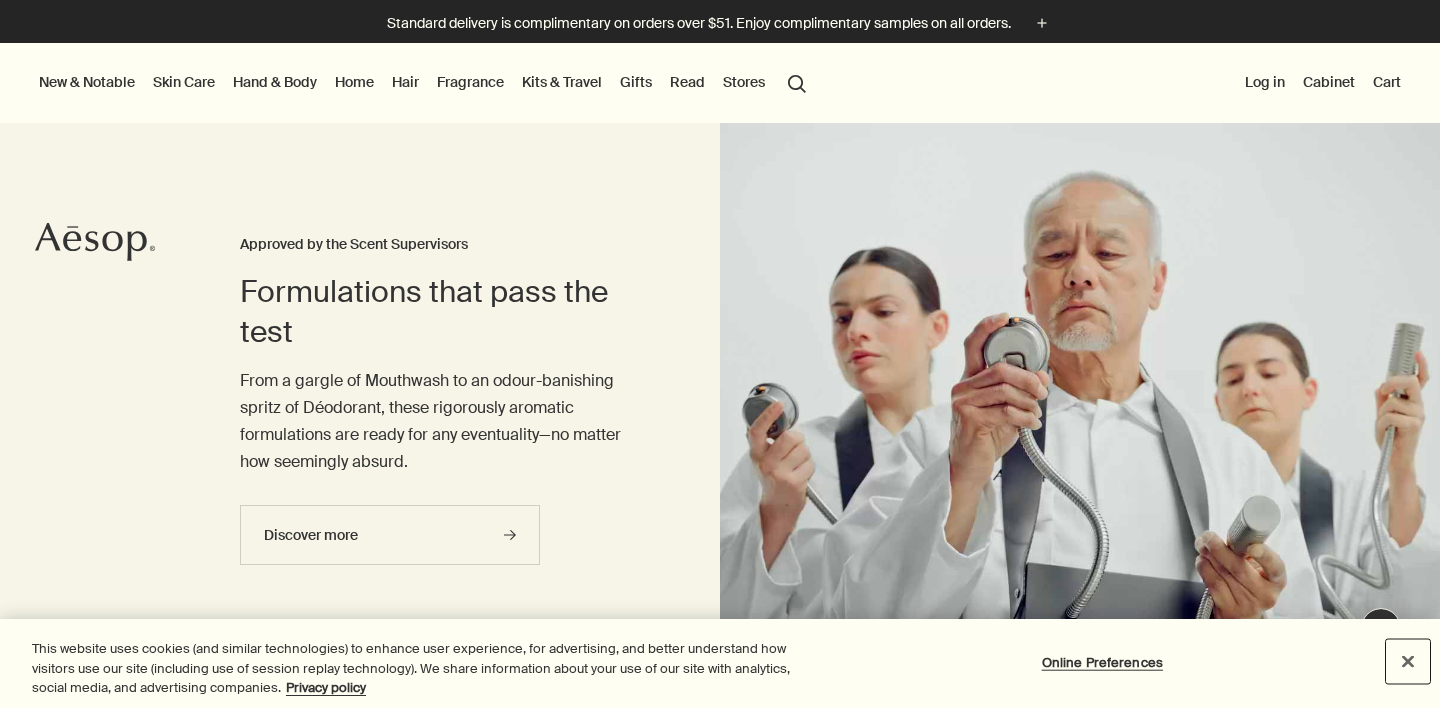 click at bounding box center (1408, 661) 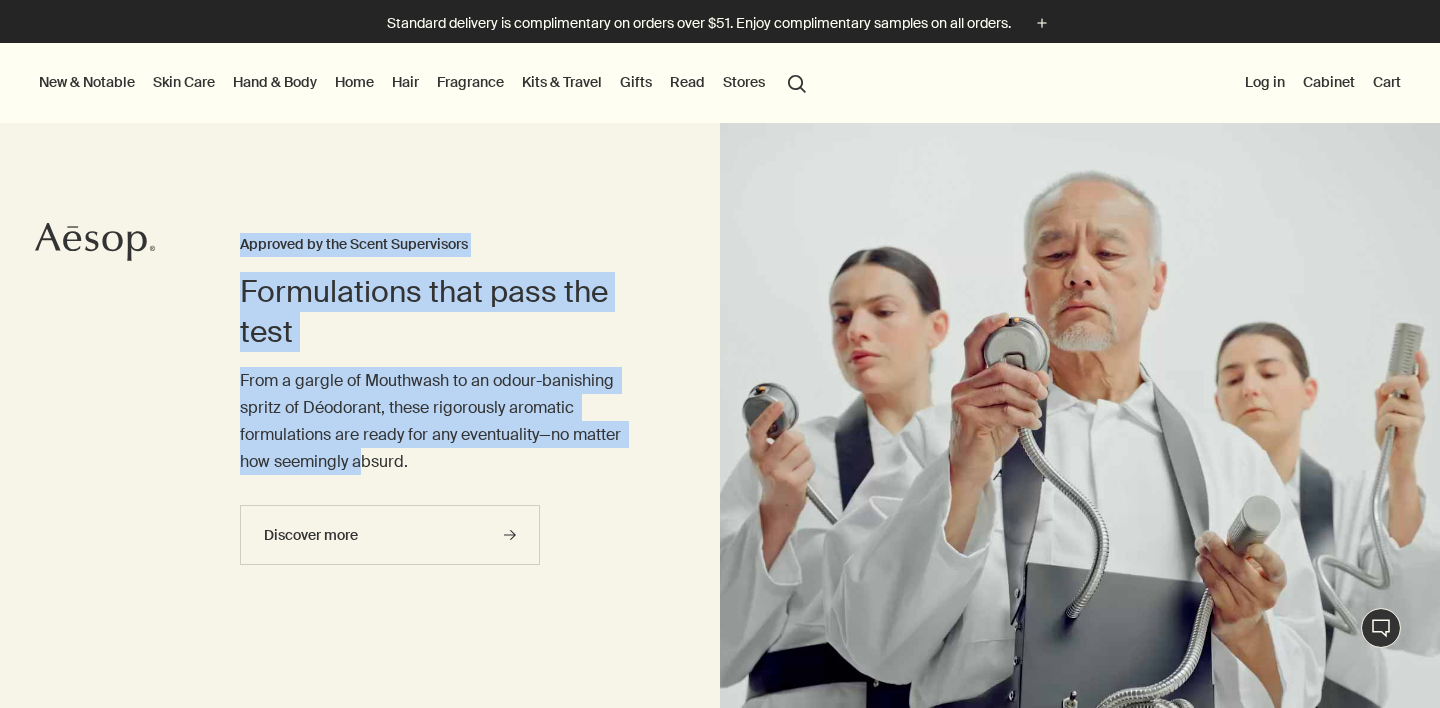 drag, startPoint x: 237, startPoint y: 277, endPoint x: 380, endPoint y: 464, distance: 235.41028 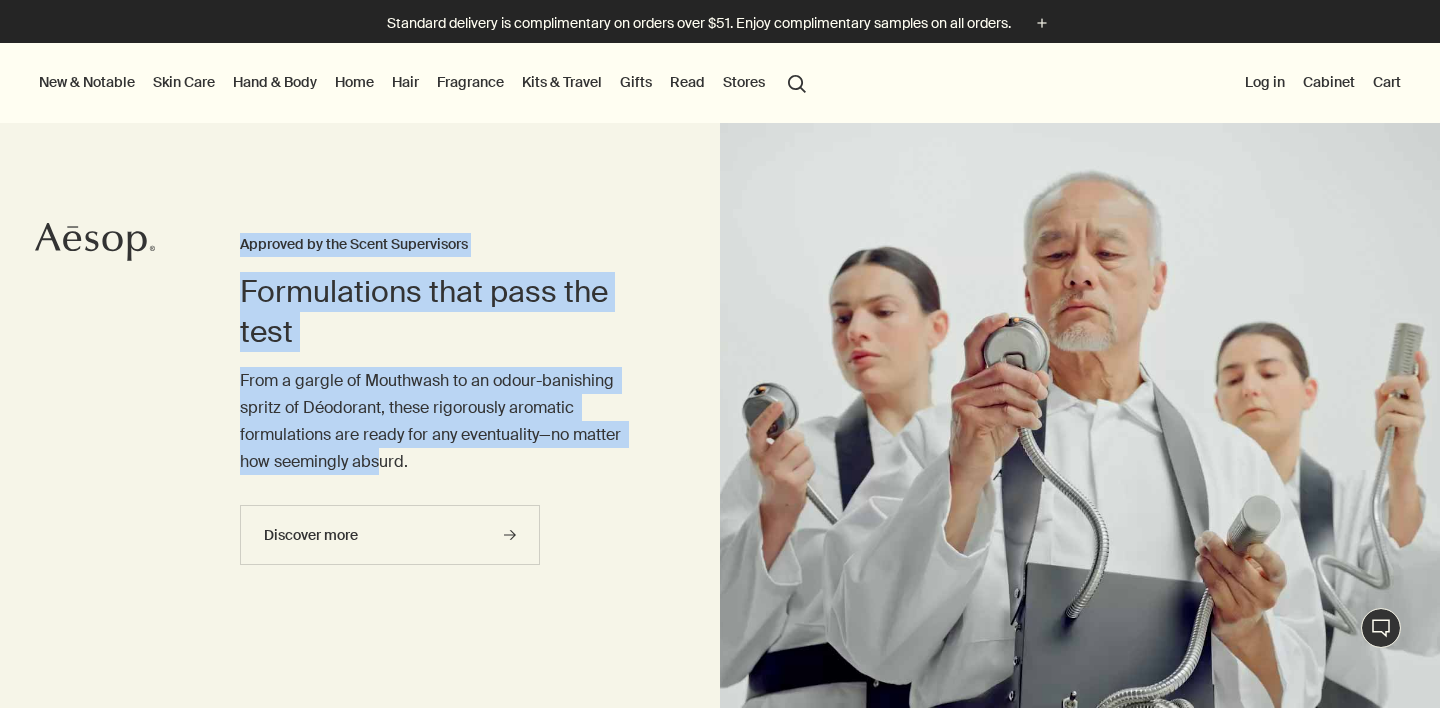 click on "From a gargle of Mouthwash to an odour-banishing spritz of Déodorant, these rigorously aromatic formulations are ready for any eventuality—no matter how seemingly absurd." at bounding box center (440, 421) 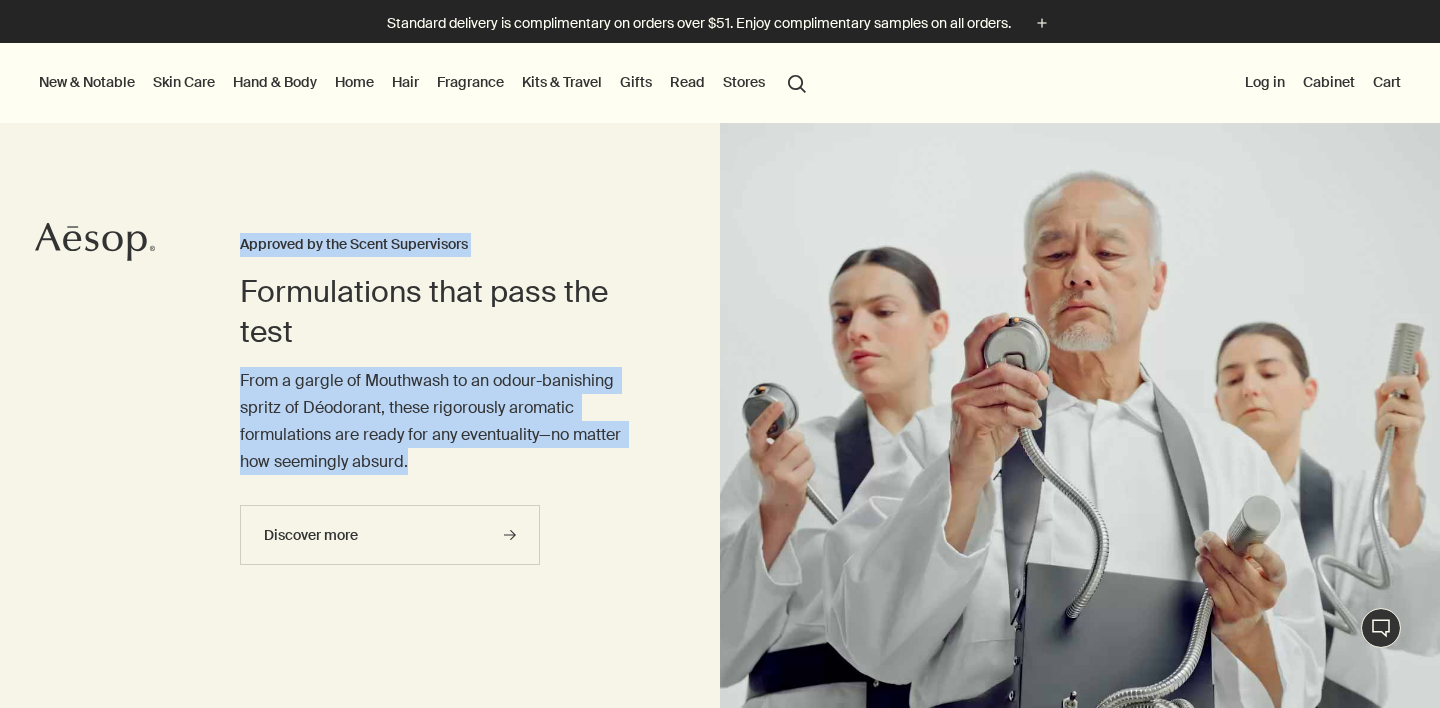 drag, startPoint x: 466, startPoint y: 472, endPoint x: 210, endPoint y: 226, distance: 355.03802 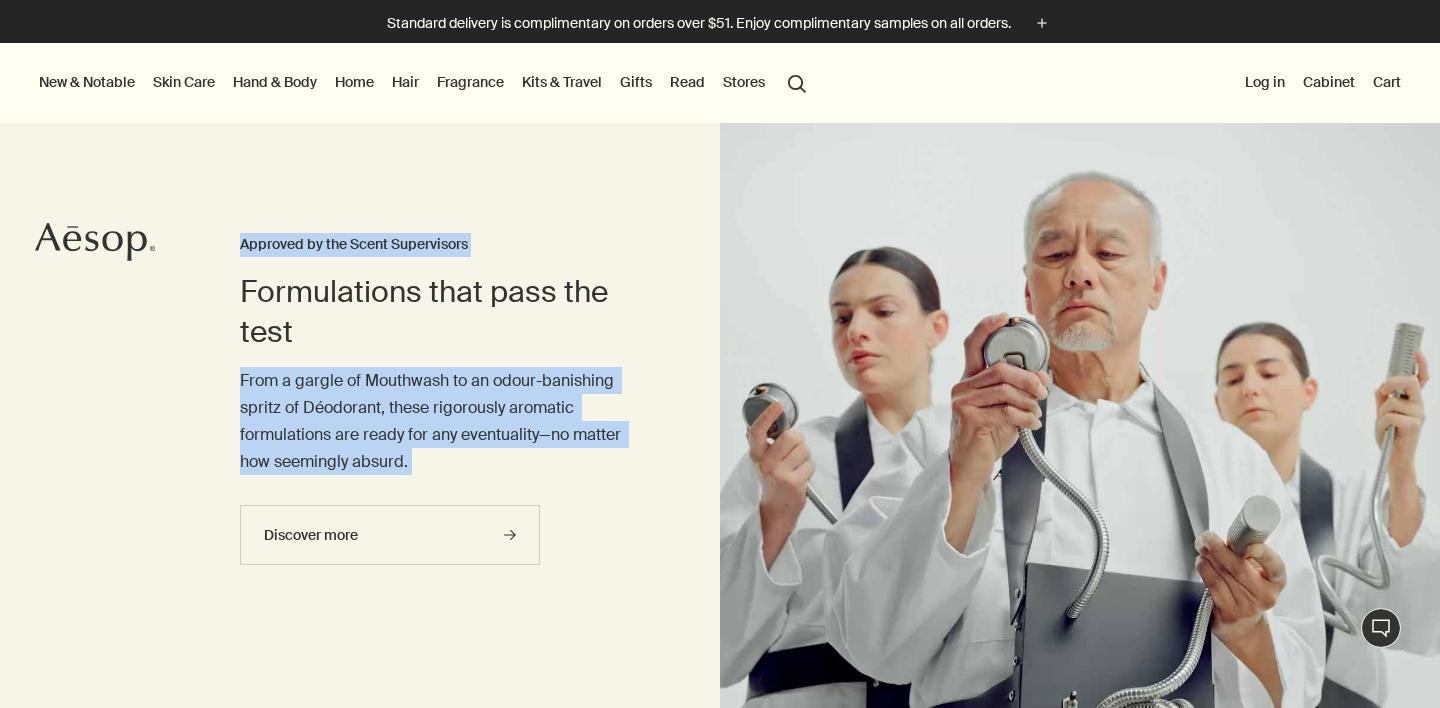 drag, startPoint x: 227, startPoint y: 212, endPoint x: 234, endPoint y: 494, distance: 282.08685 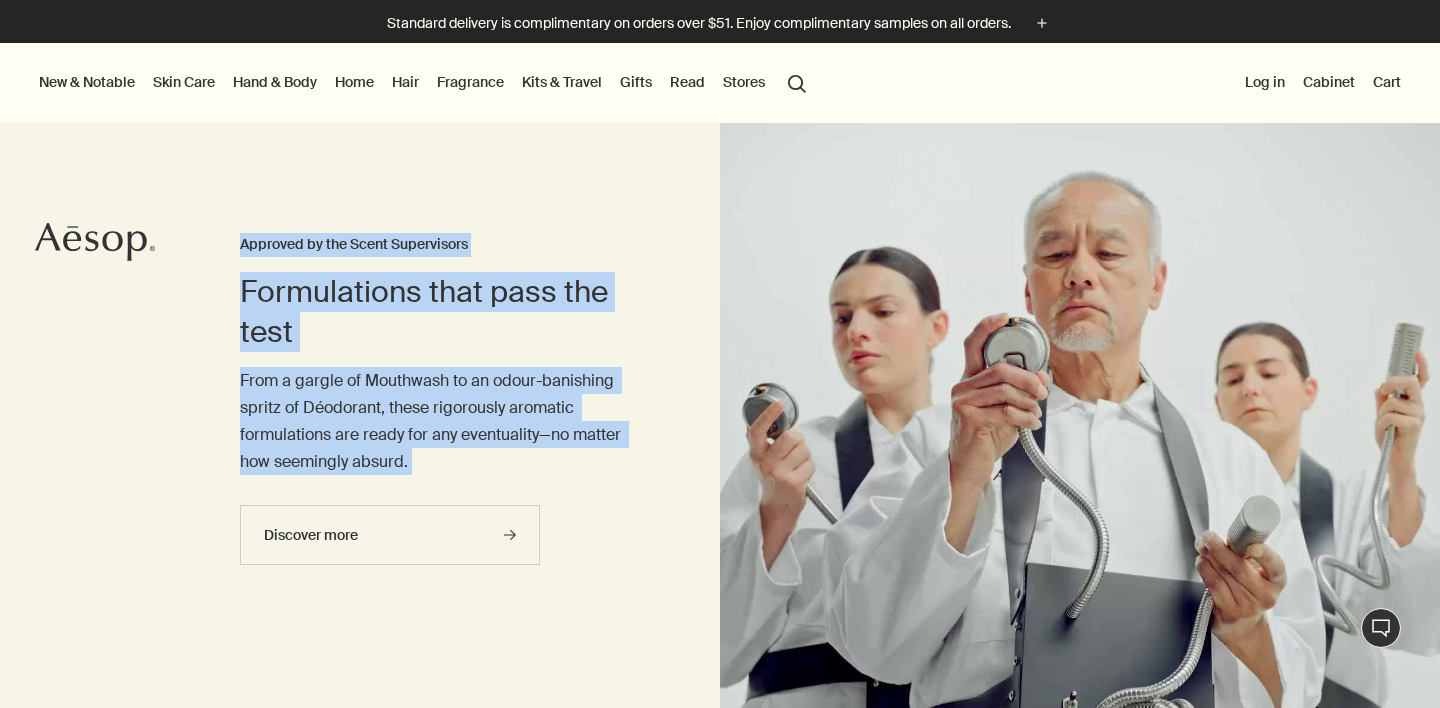 drag, startPoint x: 279, startPoint y: 494, endPoint x: 226, endPoint y: 269, distance: 231.15796 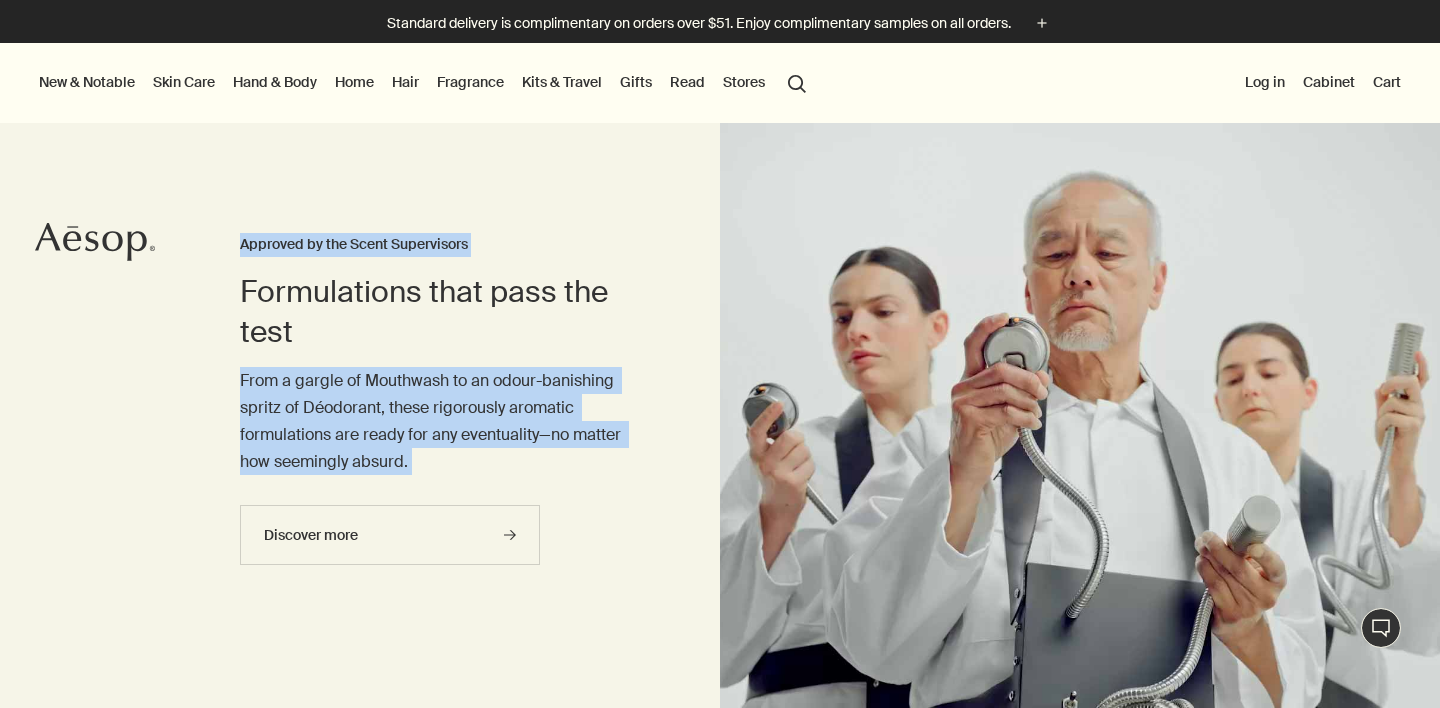 drag, startPoint x: 226, startPoint y: 247, endPoint x: 227, endPoint y: 492, distance: 245.00204 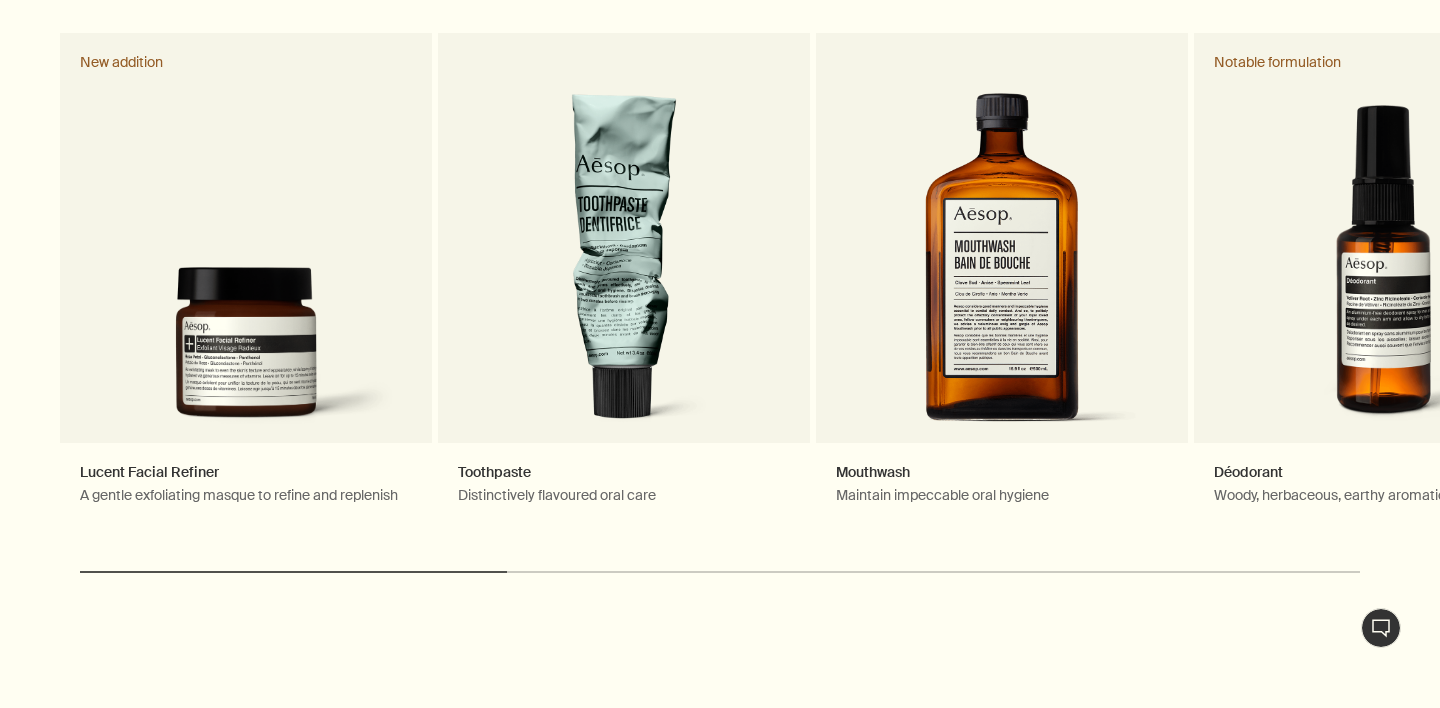 scroll, scrollTop: 1042, scrollLeft: 0, axis: vertical 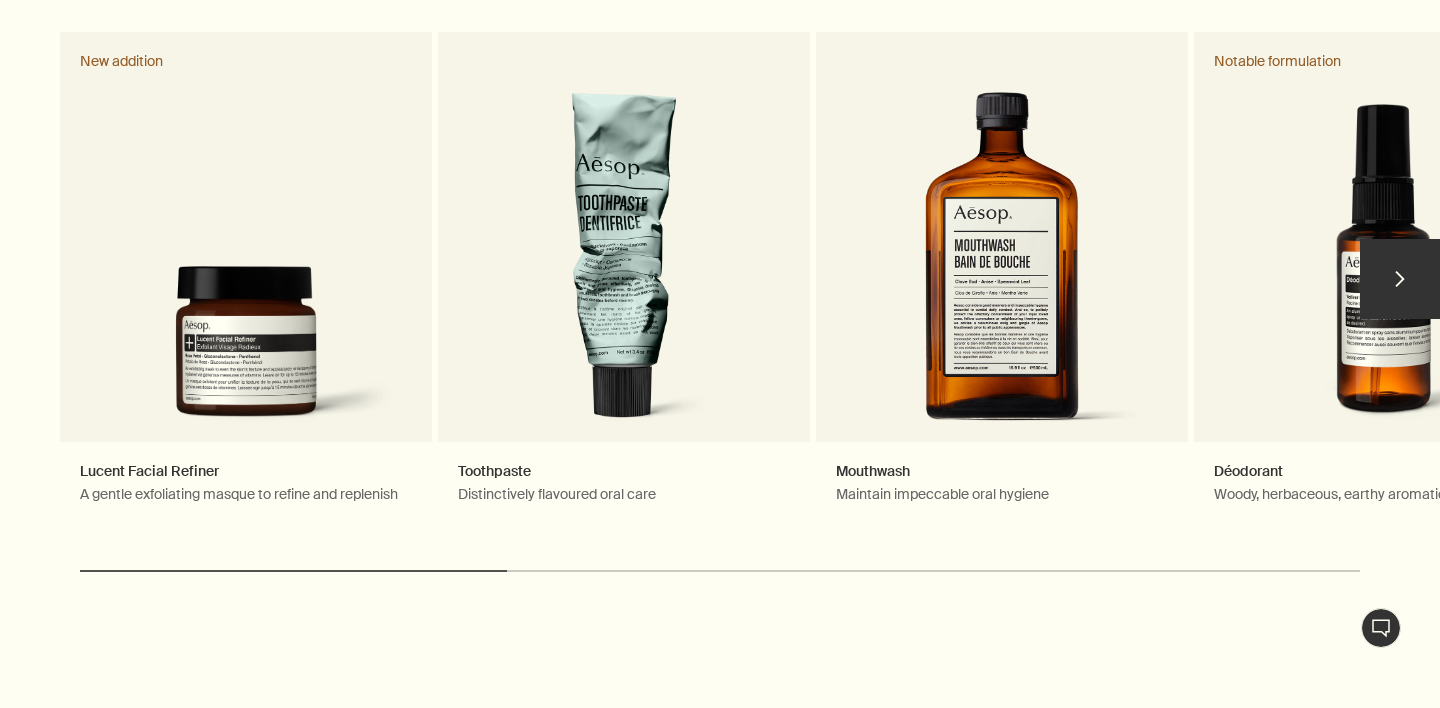drag, startPoint x: 475, startPoint y: 568, endPoint x: 594, endPoint y: 568, distance: 119 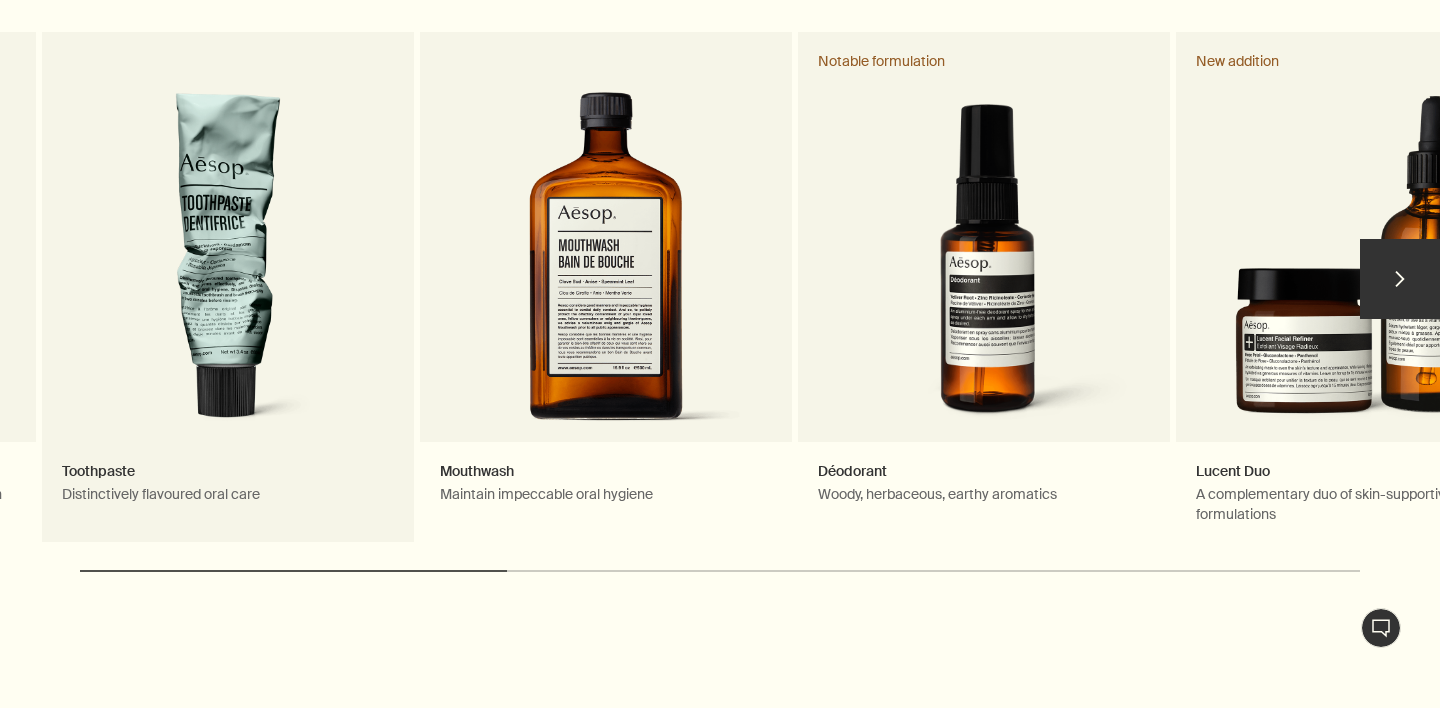 drag, startPoint x: 687, startPoint y: 435, endPoint x: 260, endPoint y: 434, distance: 427.00116 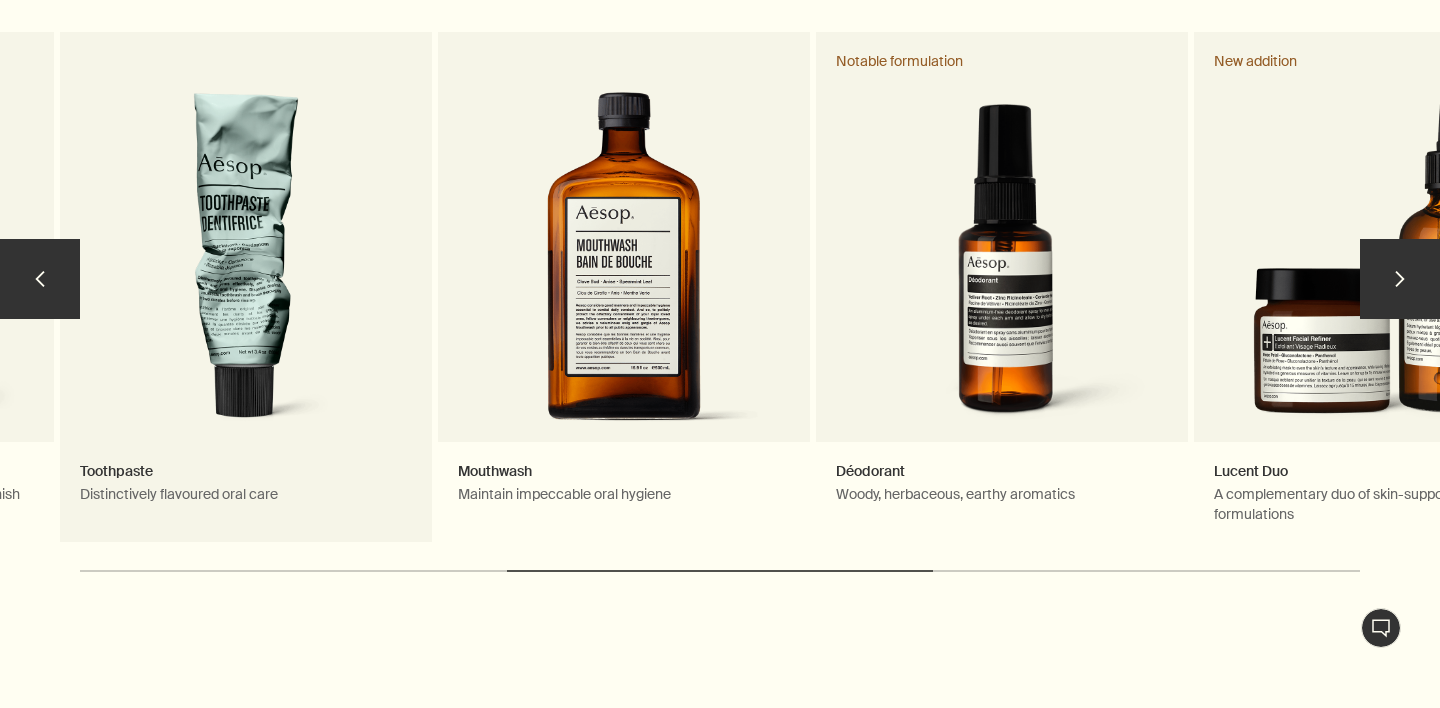 drag, startPoint x: 355, startPoint y: 428, endPoint x: 903, endPoint y: 406, distance: 548.4414 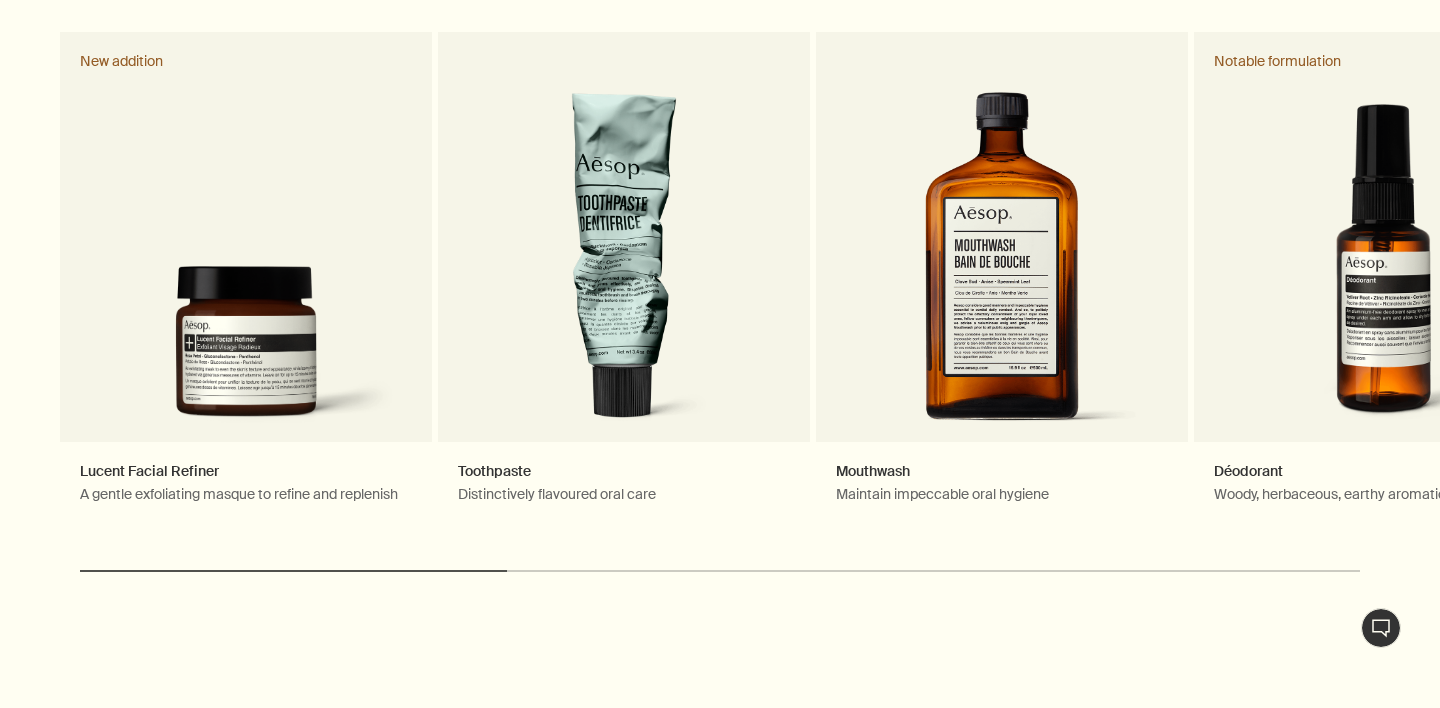 click on "Discover by category  Skin Care Body & Hand Hair Fragrance Home Kits & Travel" at bounding box center [720, 892] 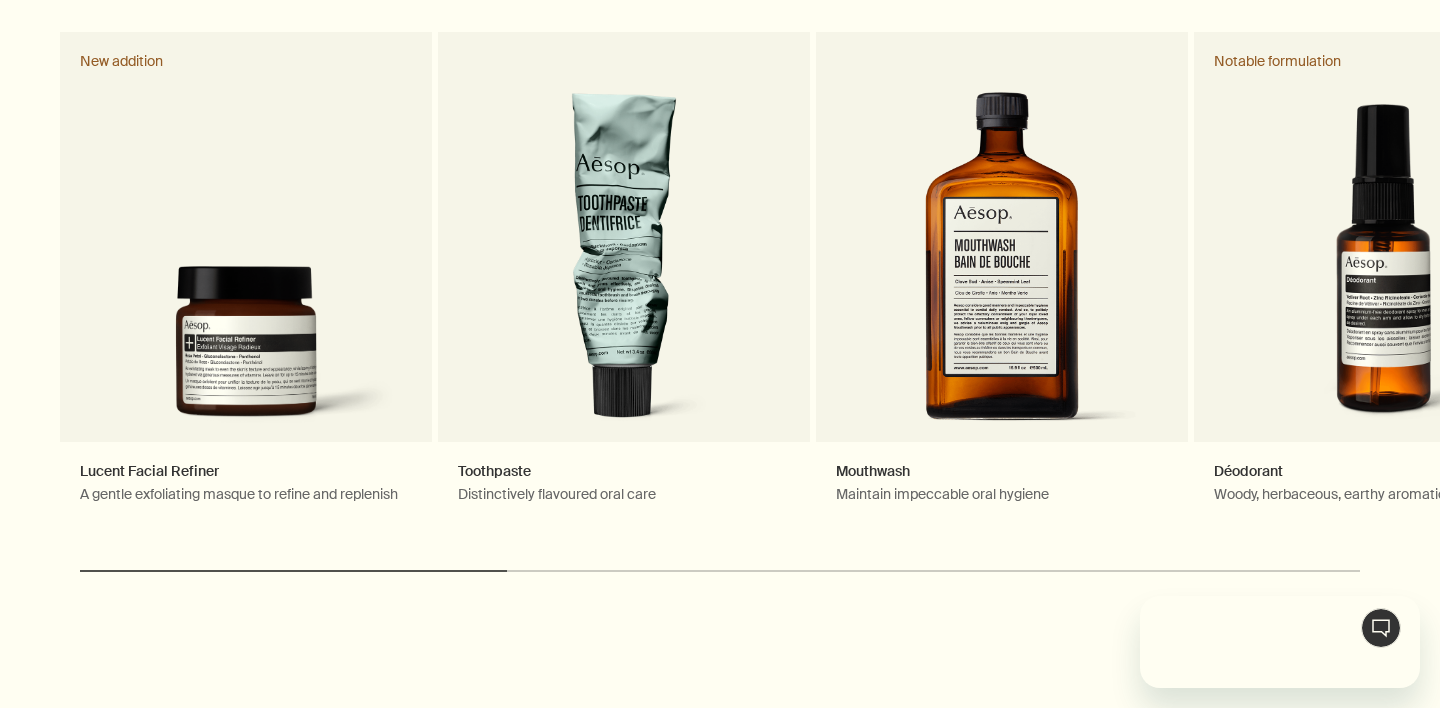 click on "Discover by category  Skin Care Body & Hand Hair Fragrance Home Kits & Travel" at bounding box center [720, 892] 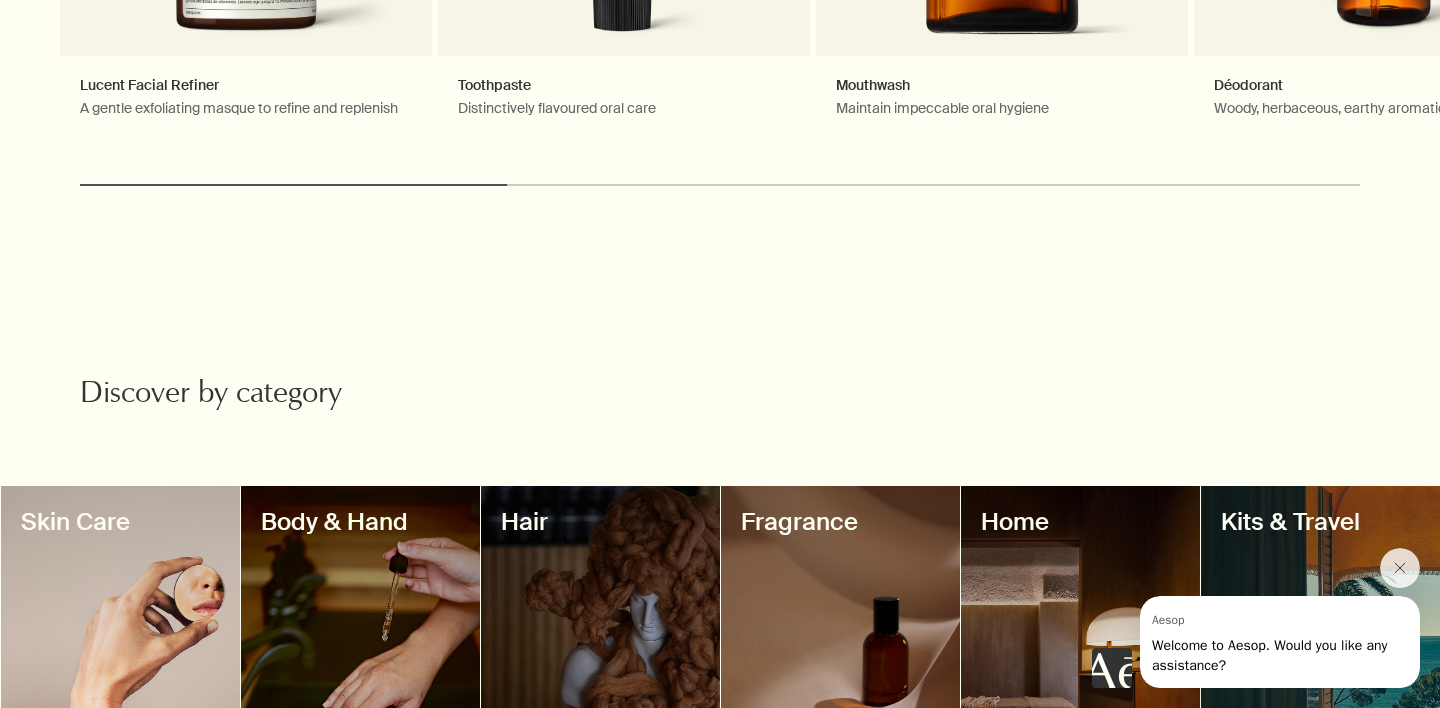scroll, scrollTop: 1430, scrollLeft: 0, axis: vertical 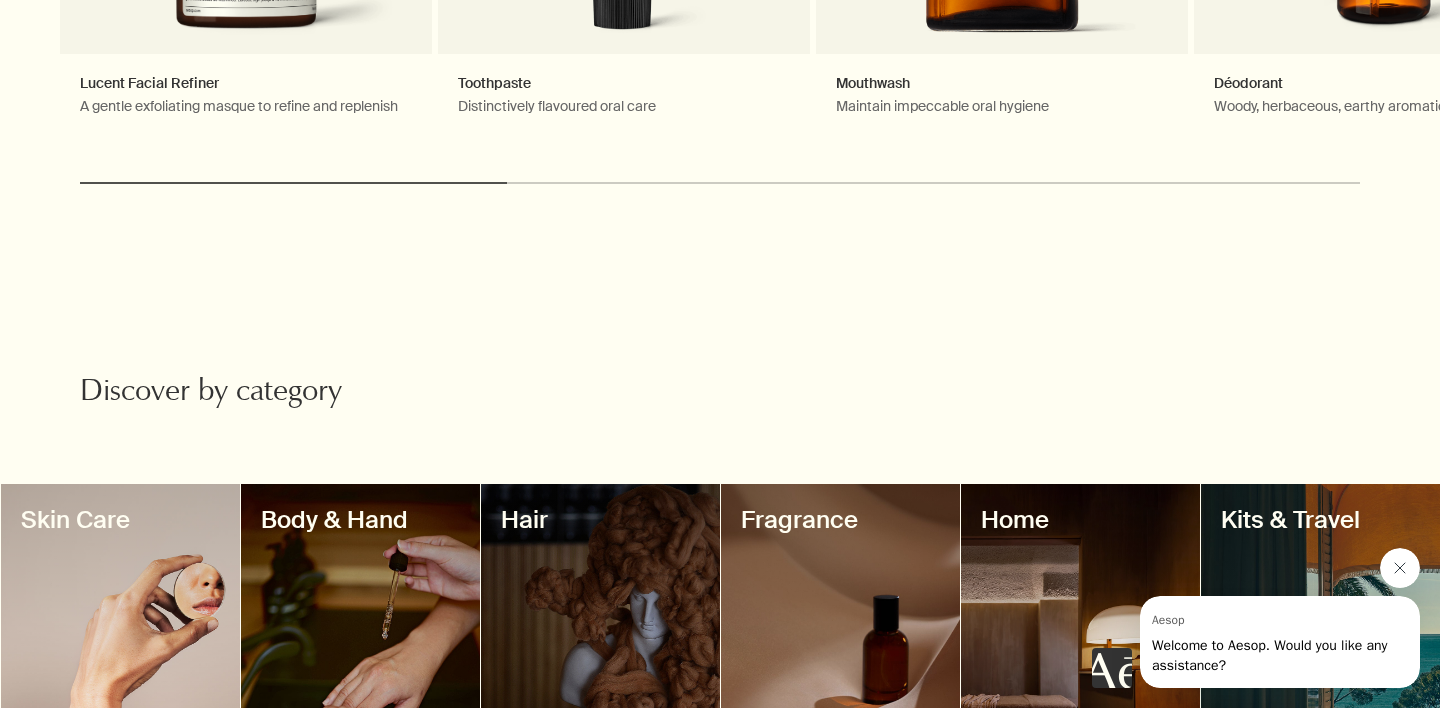 click at bounding box center (1400, 568) 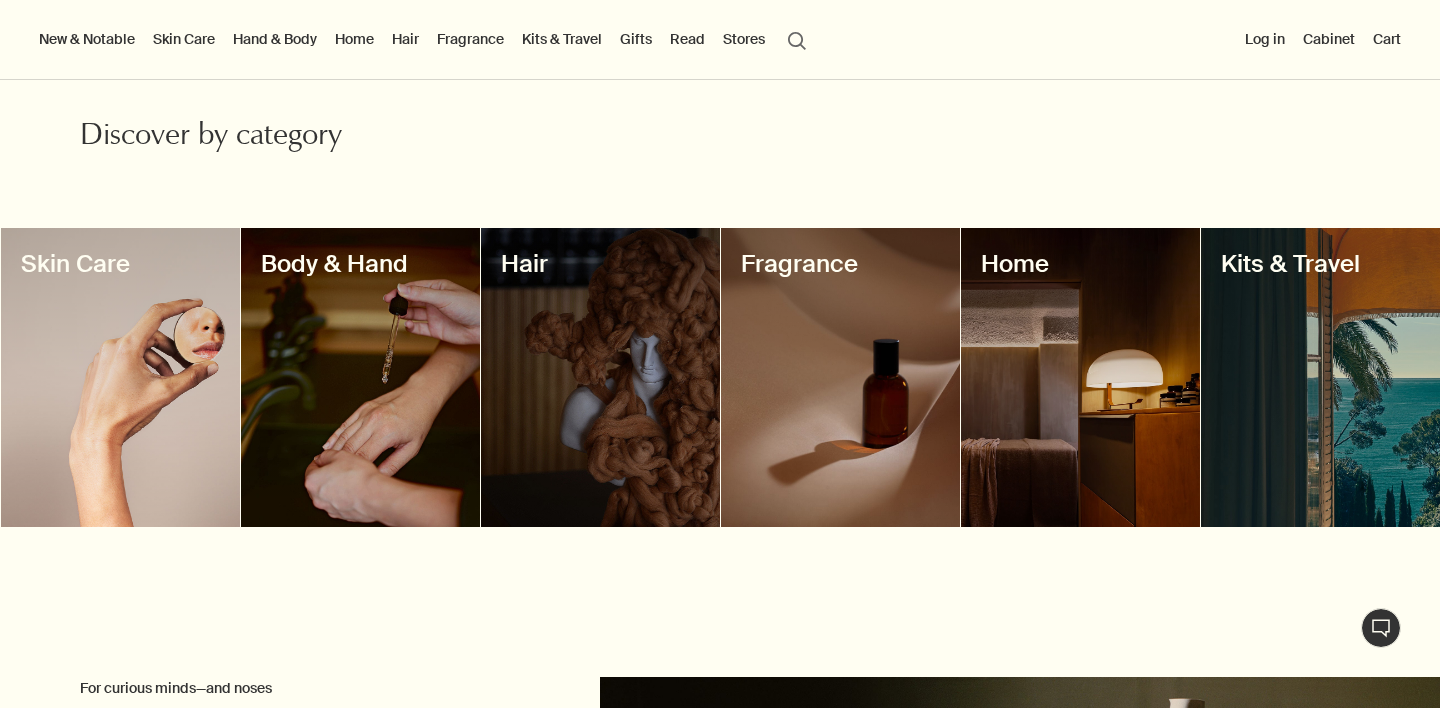 scroll, scrollTop: 1681, scrollLeft: 0, axis: vertical 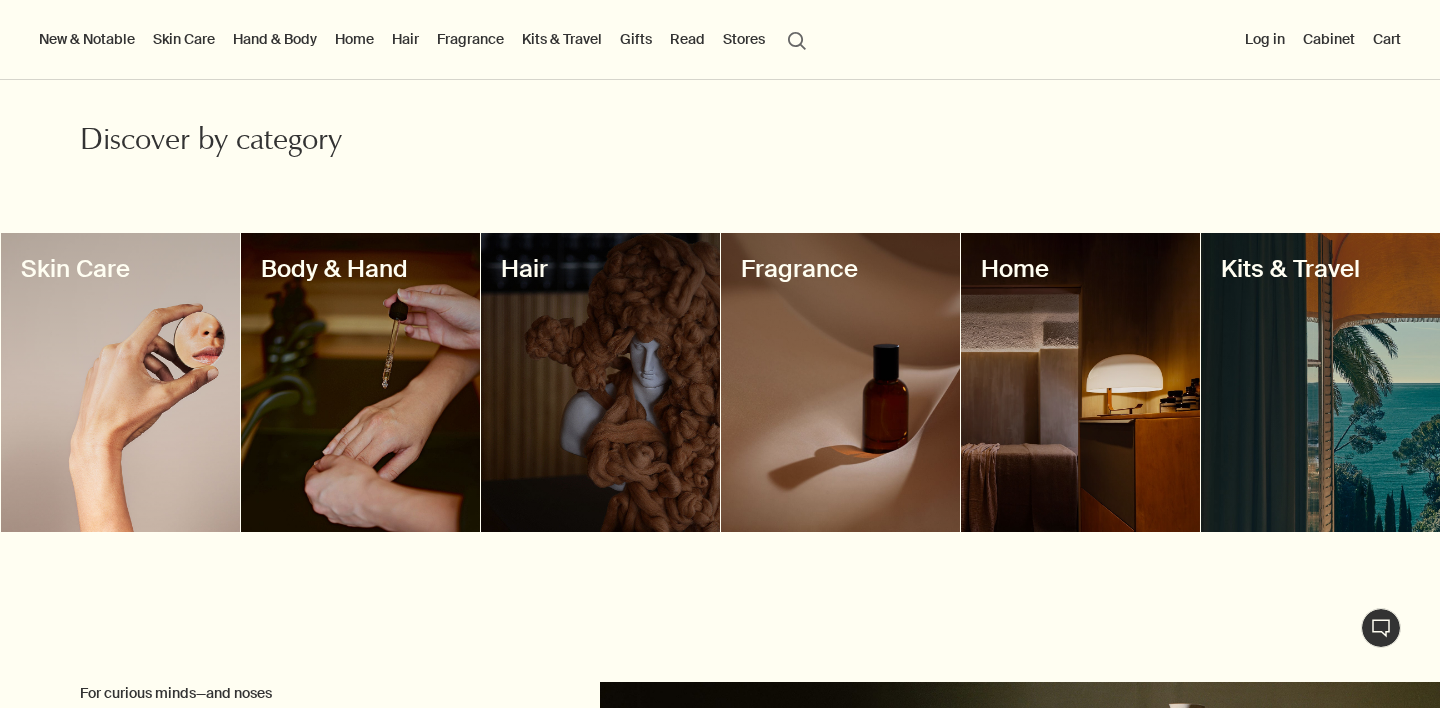 click on "Log in" at bounding box center [1265, 39] 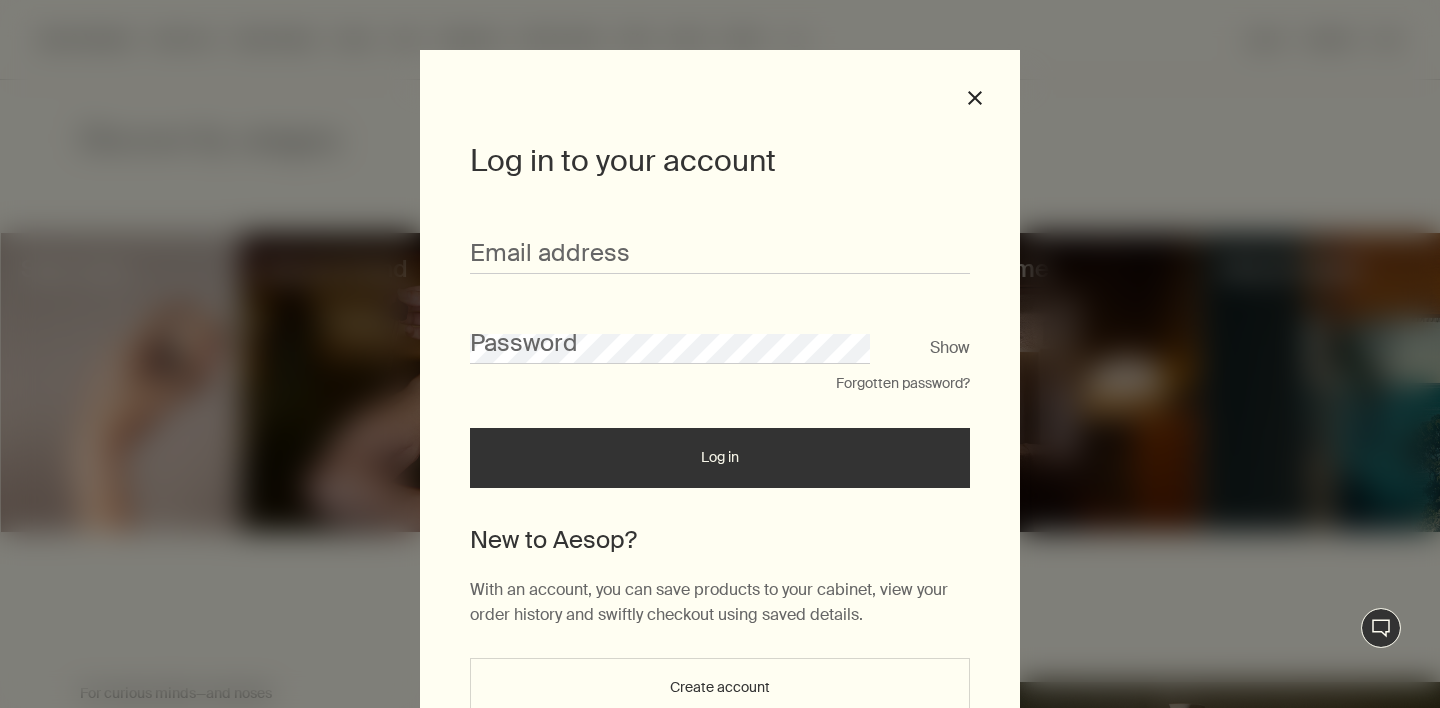 type on "**********" 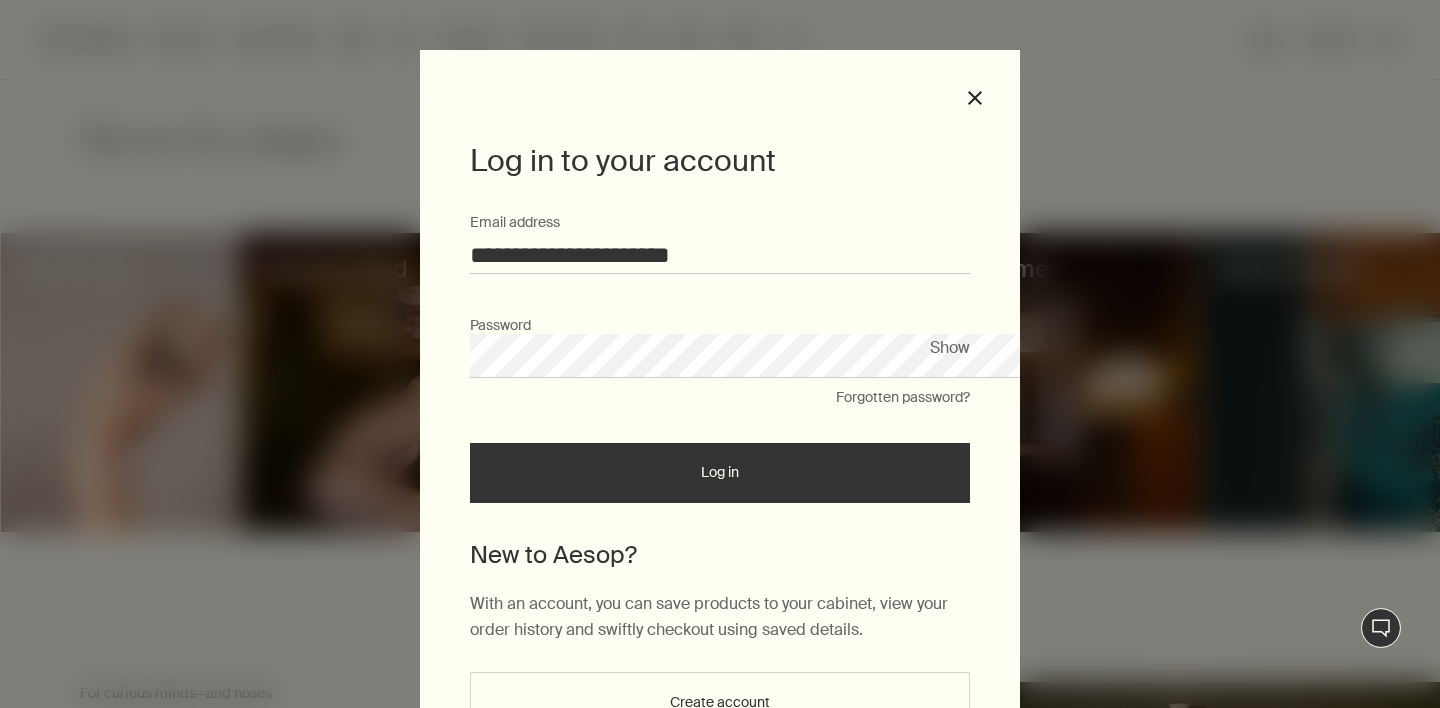 click on "Log in" at bounding box center (720, 473) 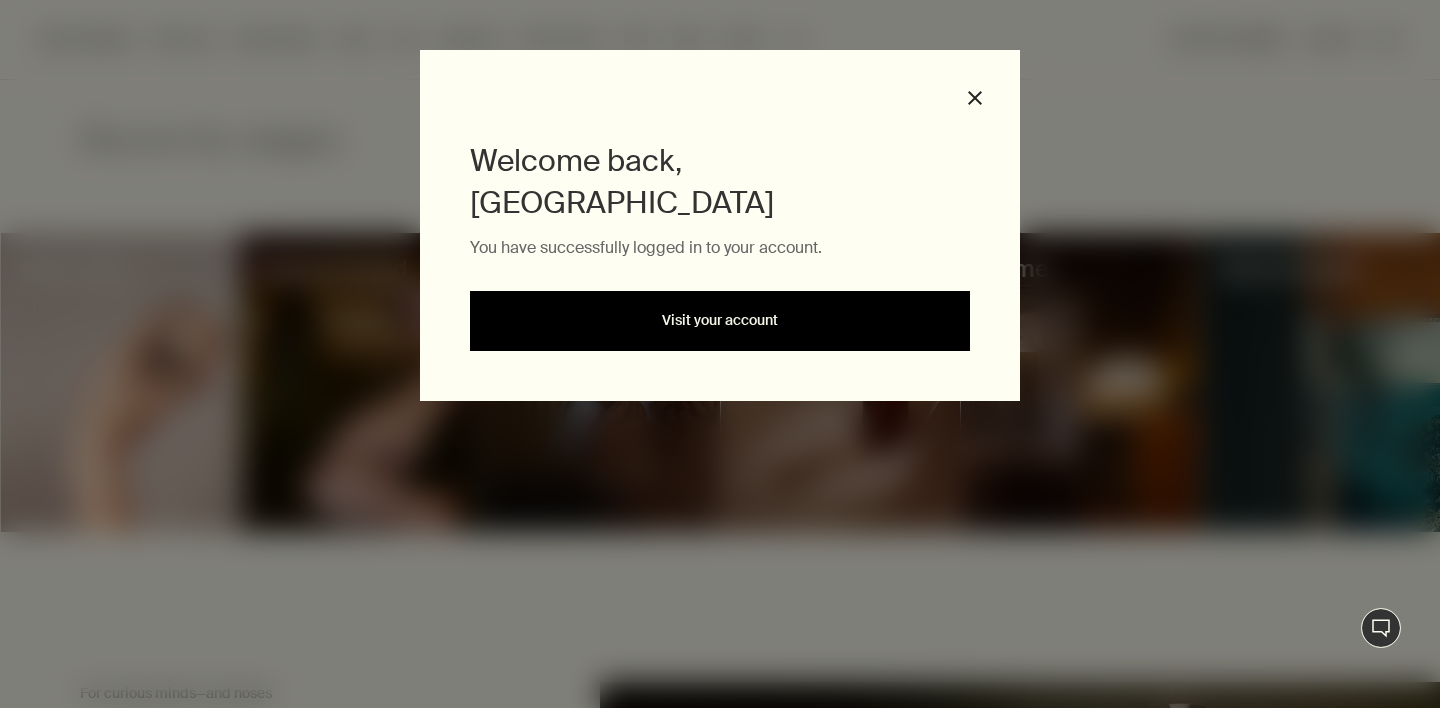 click on "Visit your account" at bounding box center (720, 321) 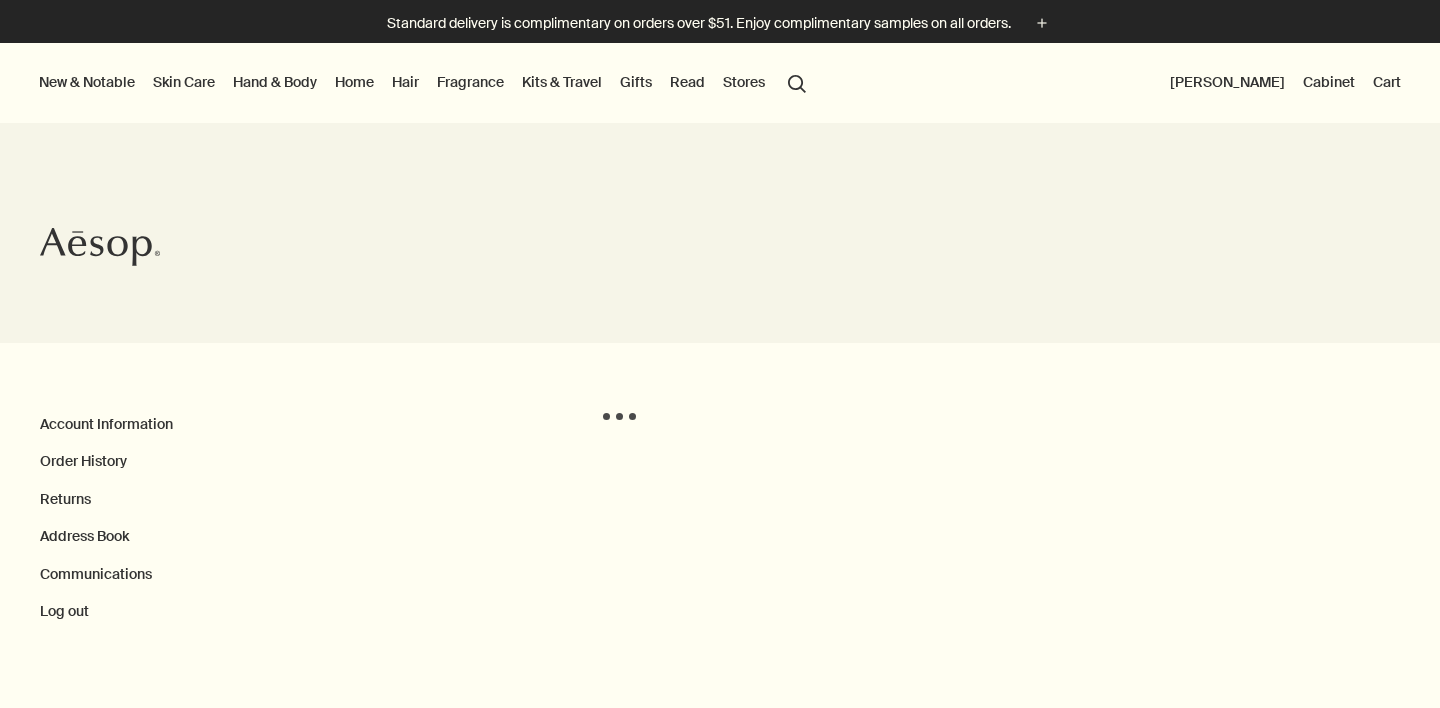 scroll, scrollTop: 0, scrollLeft: 0, axis: both 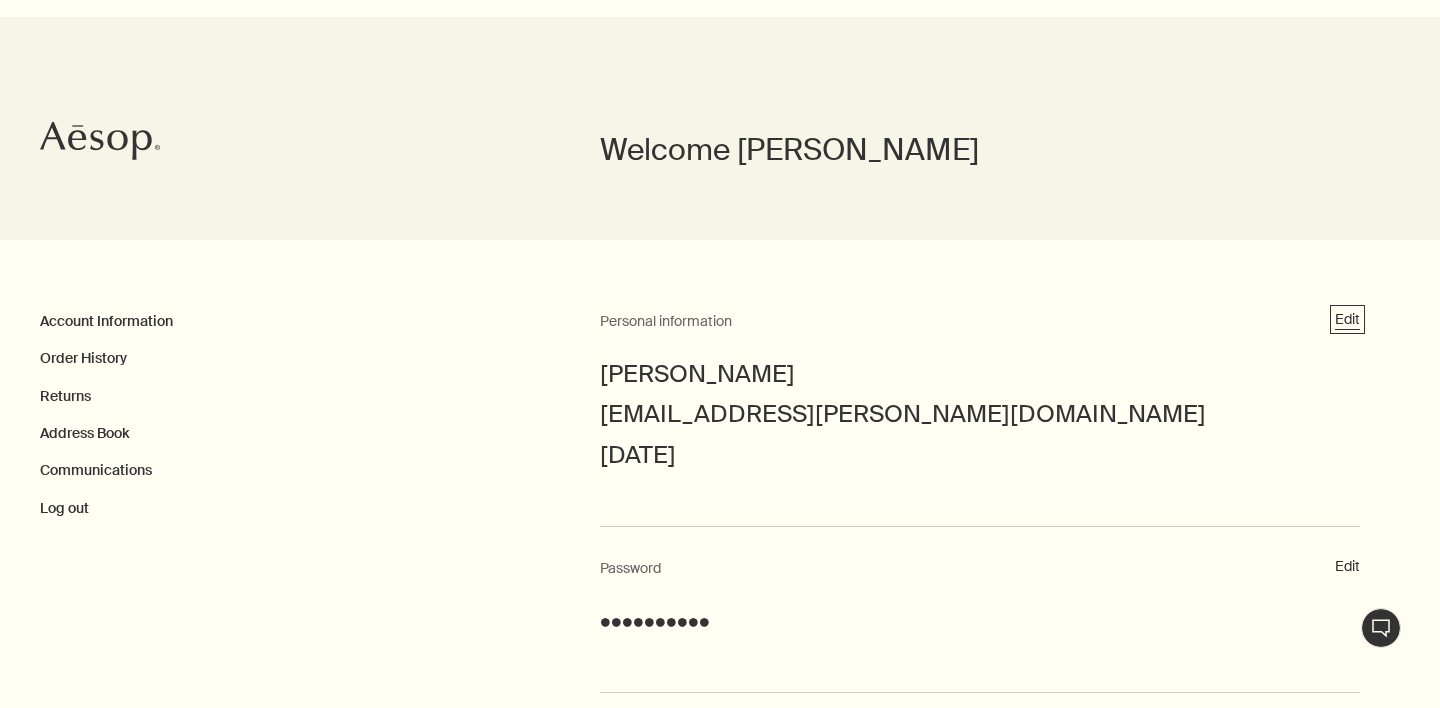 click on "Edit" at bounding box center [1347, 320] 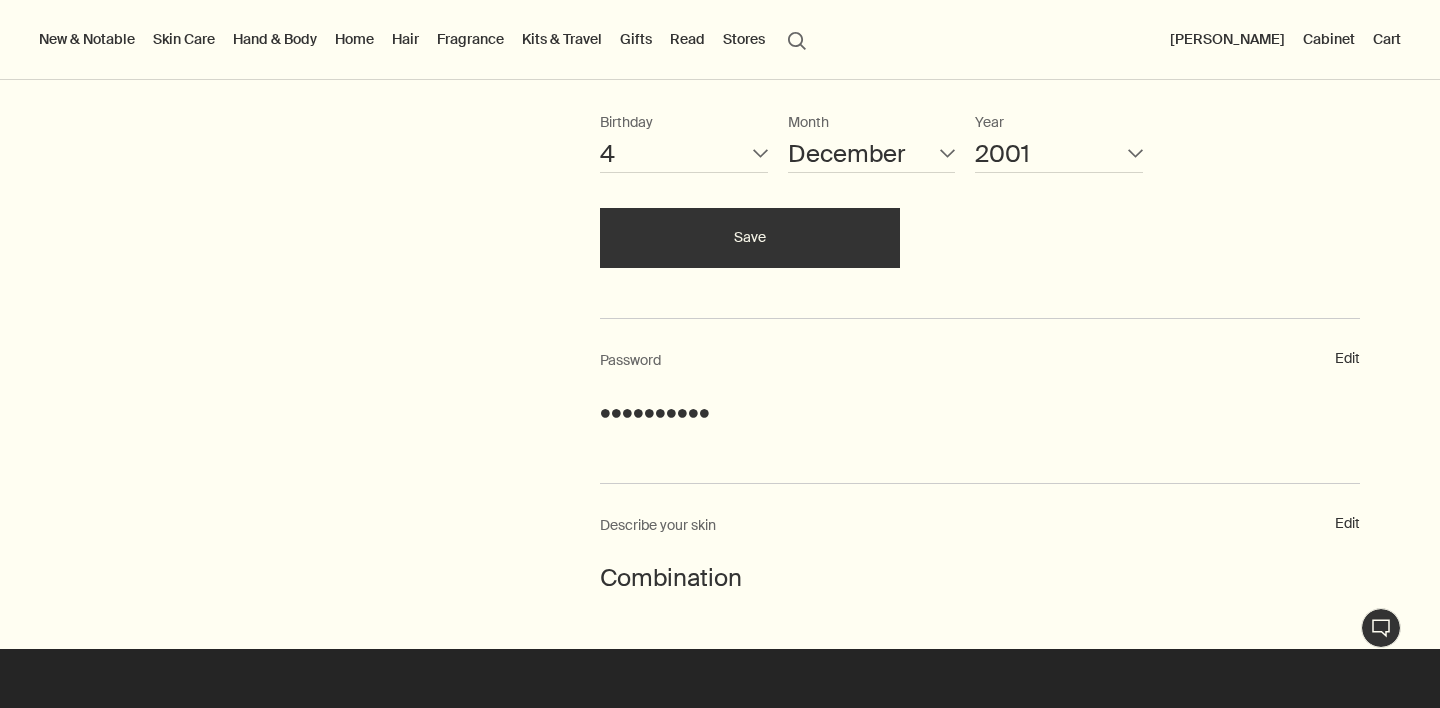 scroll, scrollTop: 0, scrollLeft: 0, axis: both 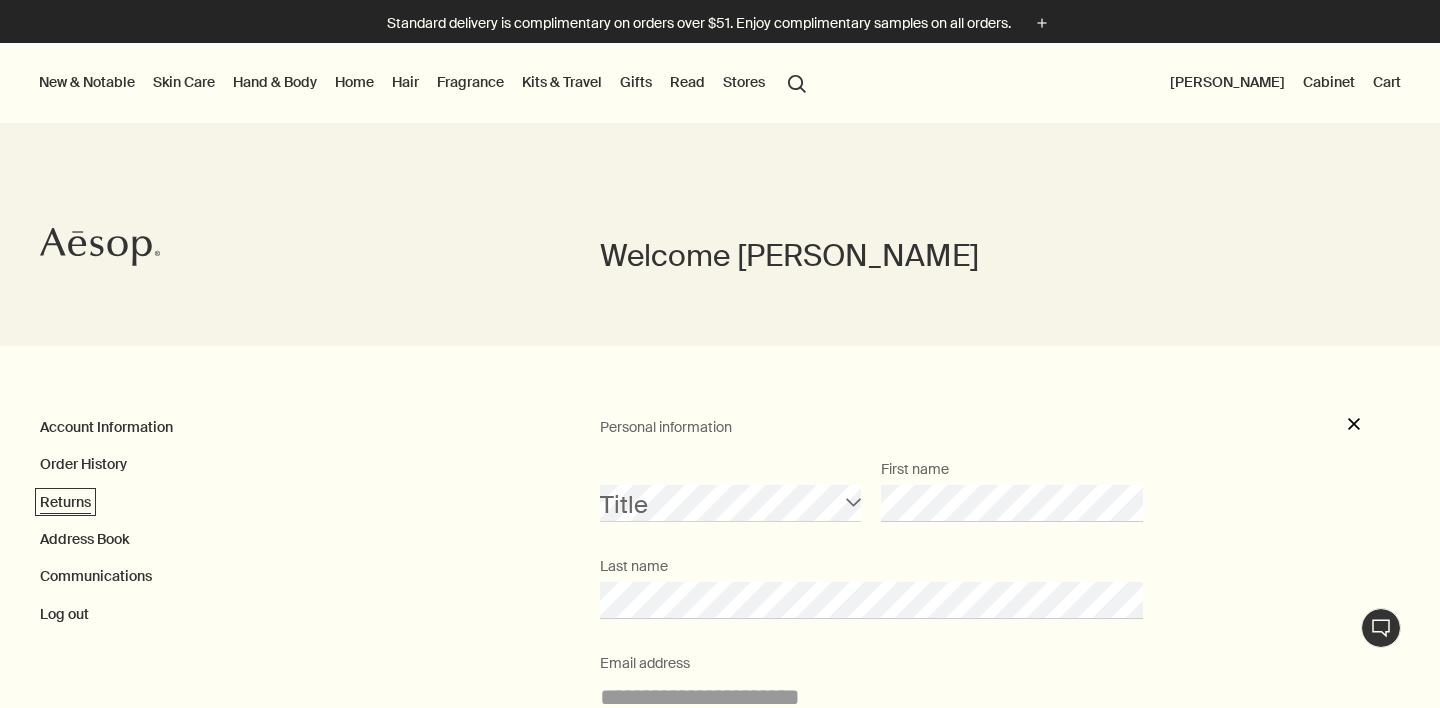click on "Returns" at bounding box center [65, 502] 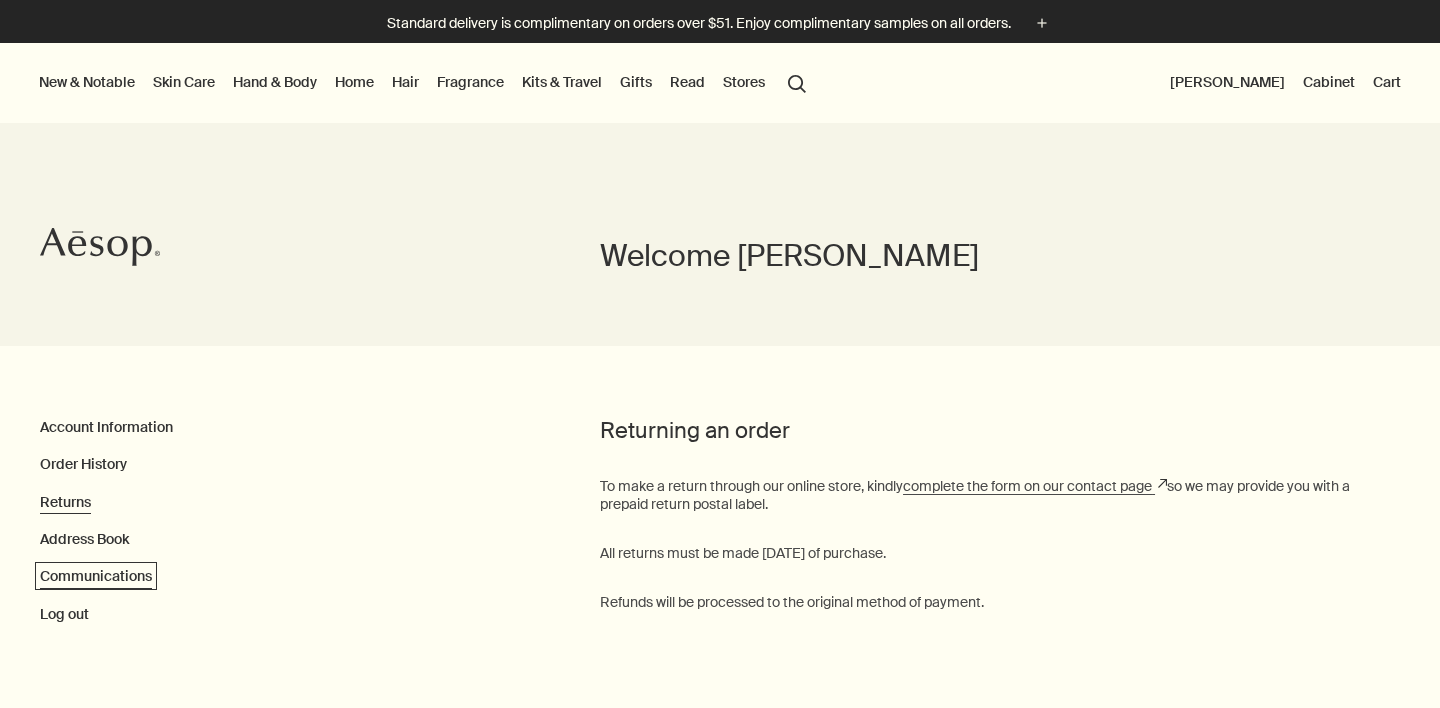 click on "Communications" at bounding box center [96, 576] 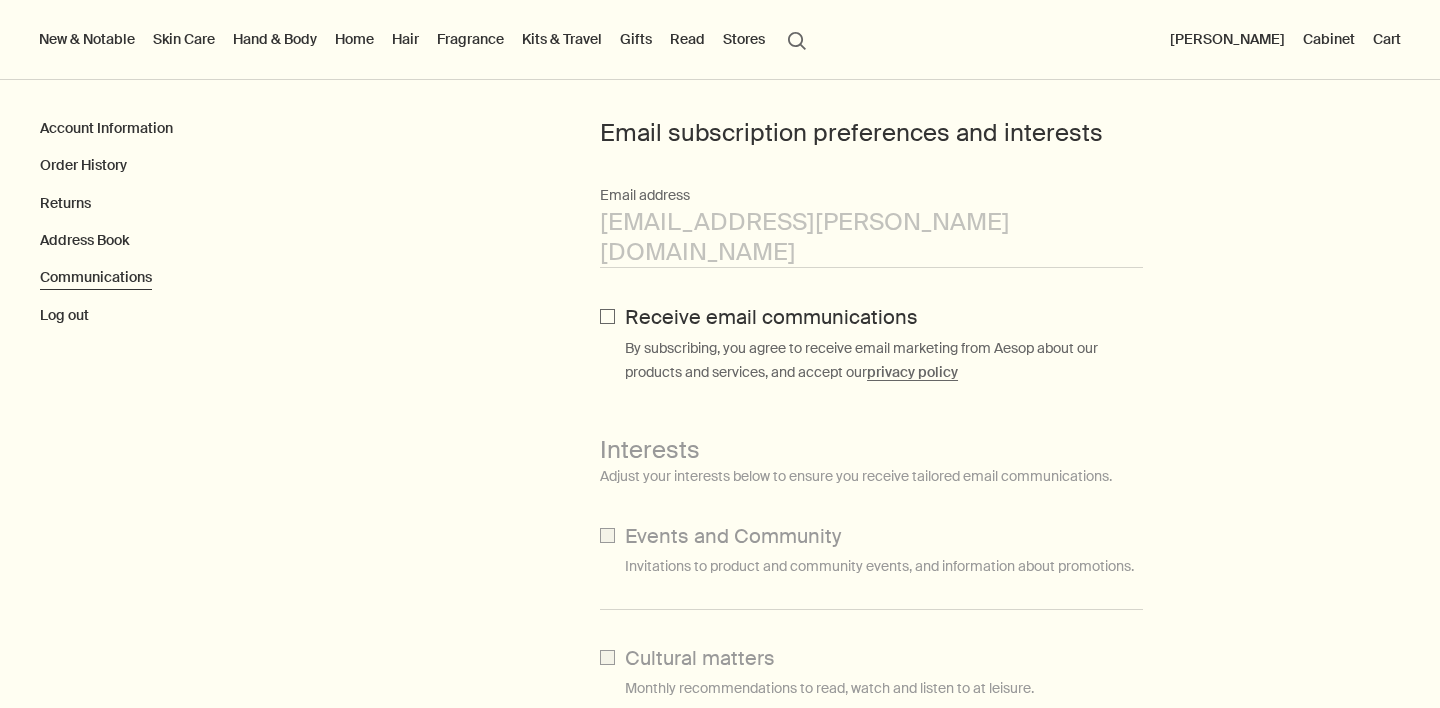 scroll, scrollTop: 276, scrollLeft: 0, axis: vertical 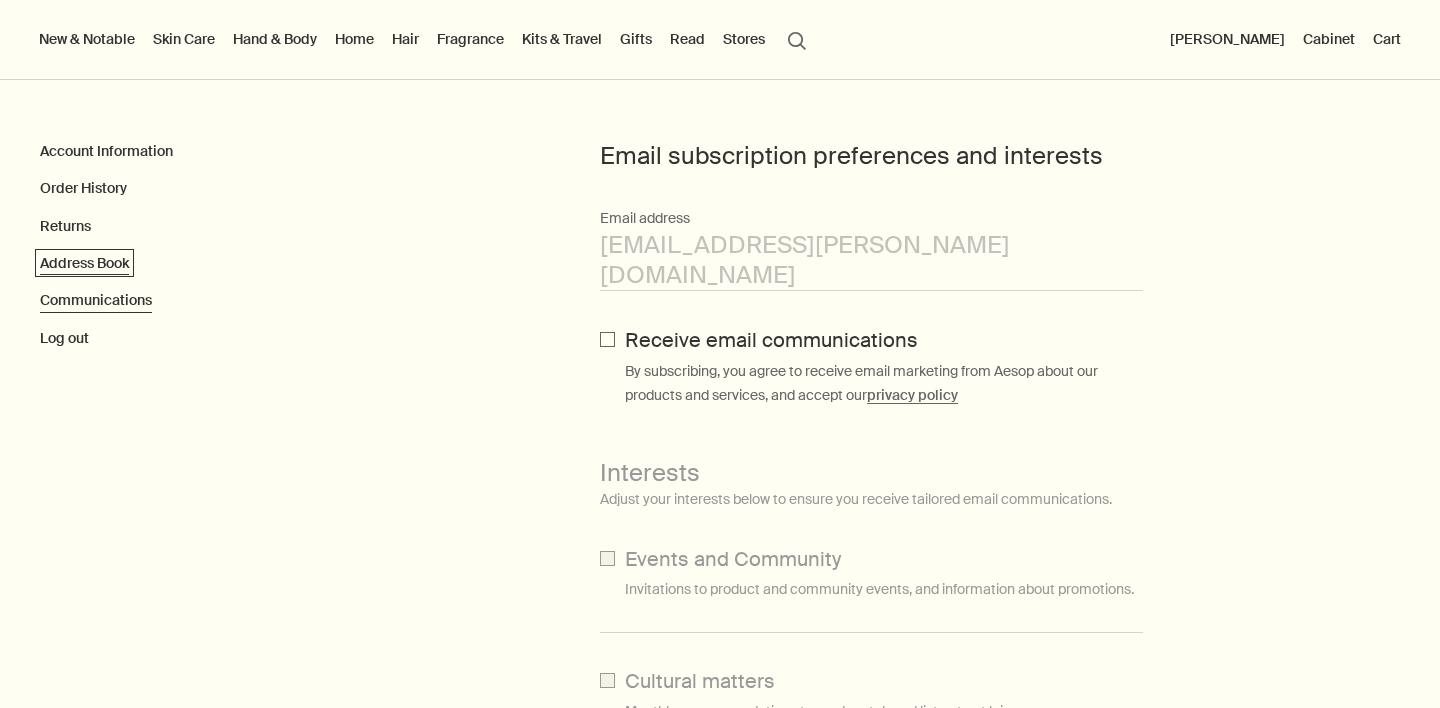 click on "Address Book" at bounding box center [84, 263] 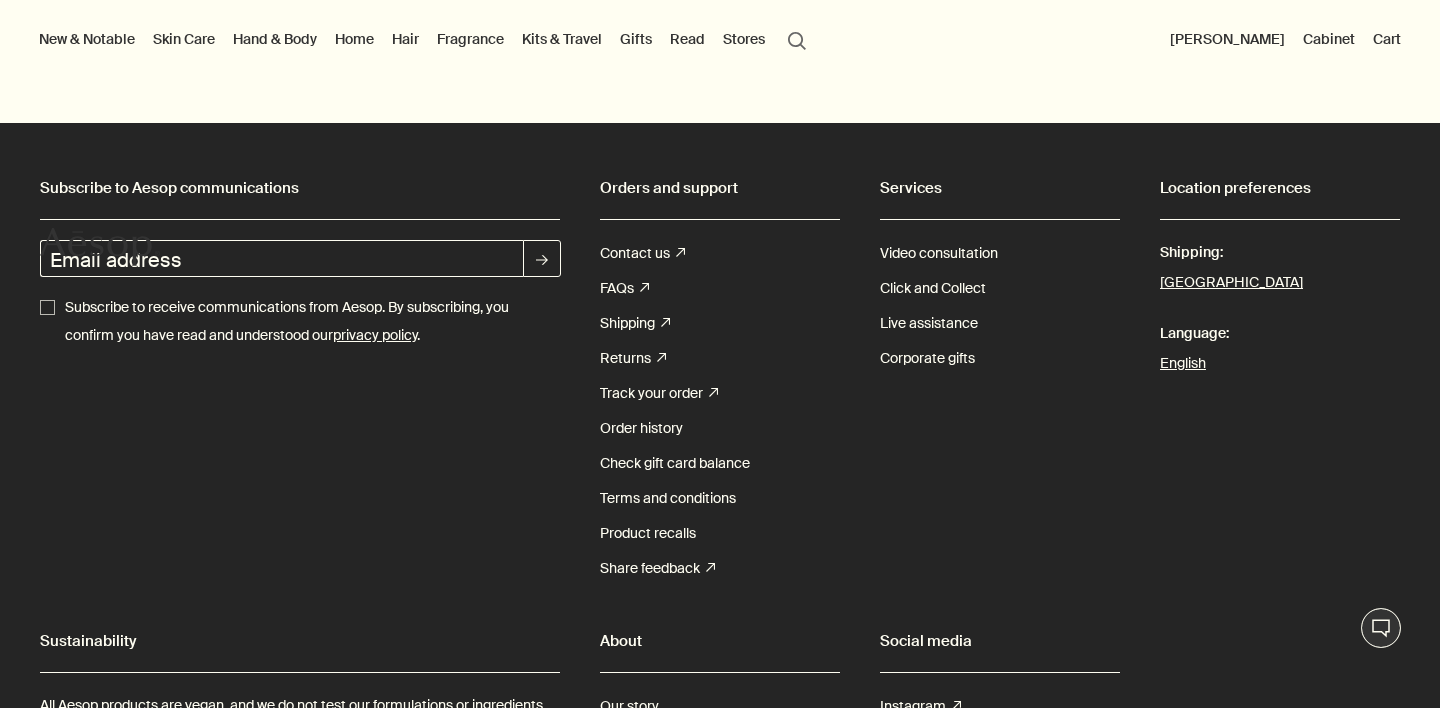 scroll, scrollTop: 0, scrollLeft: 0, axis: both 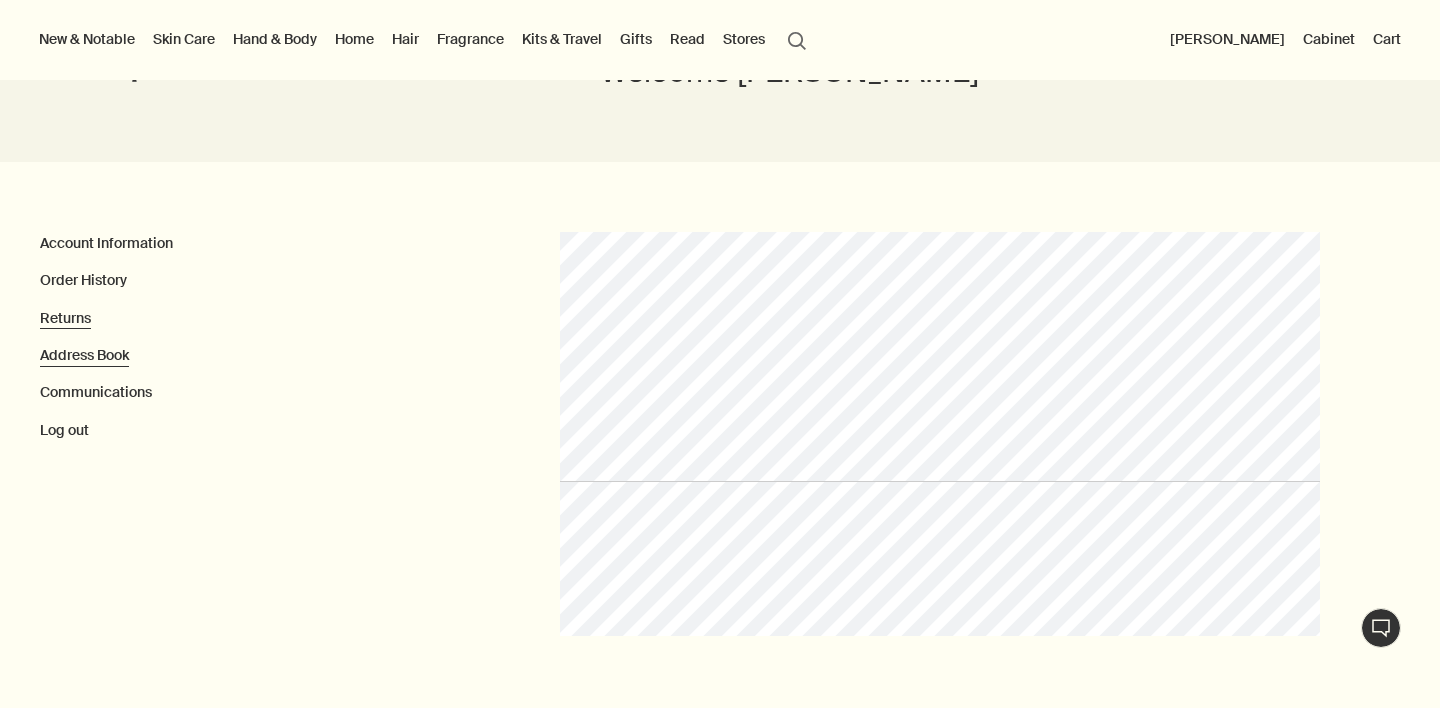 click on "Returns" at bounding box center [65, 319] 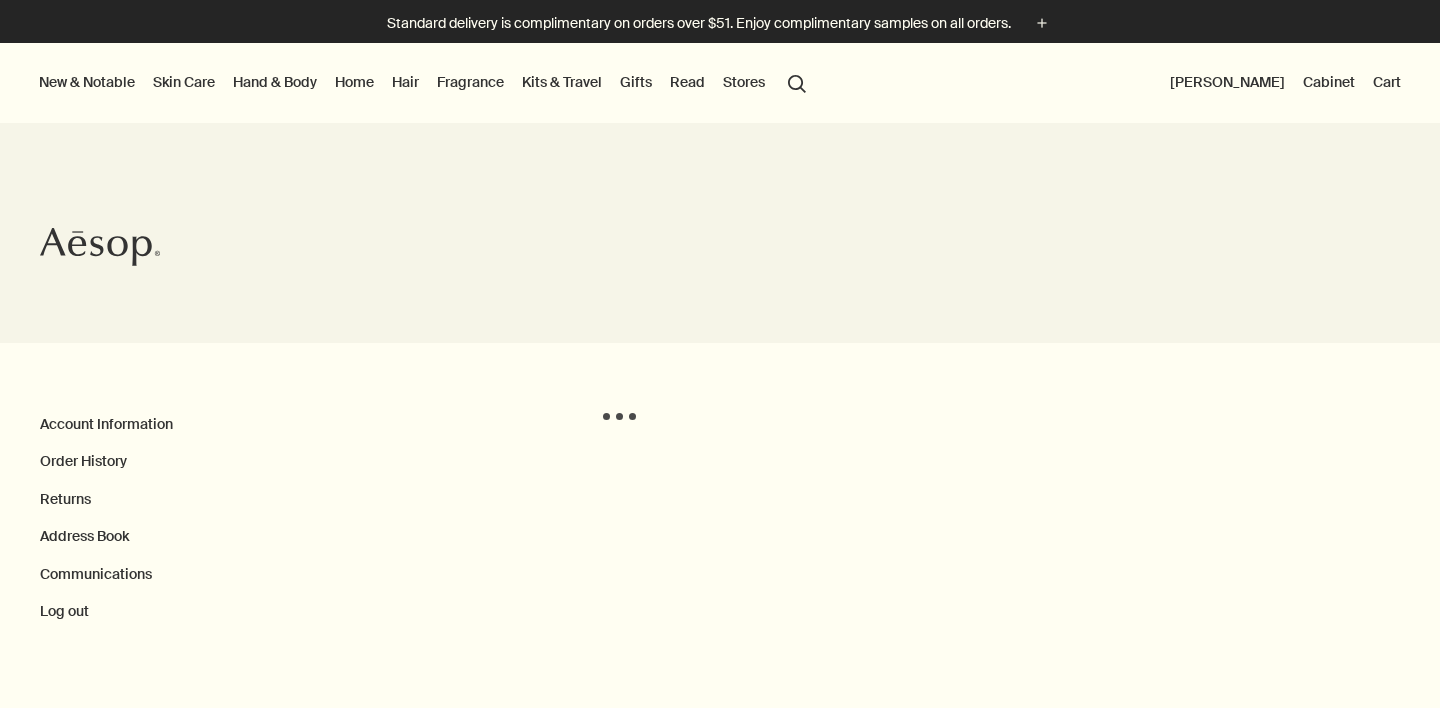 scroll, scrollTop: 0, scrollLeft: 0, axis: both 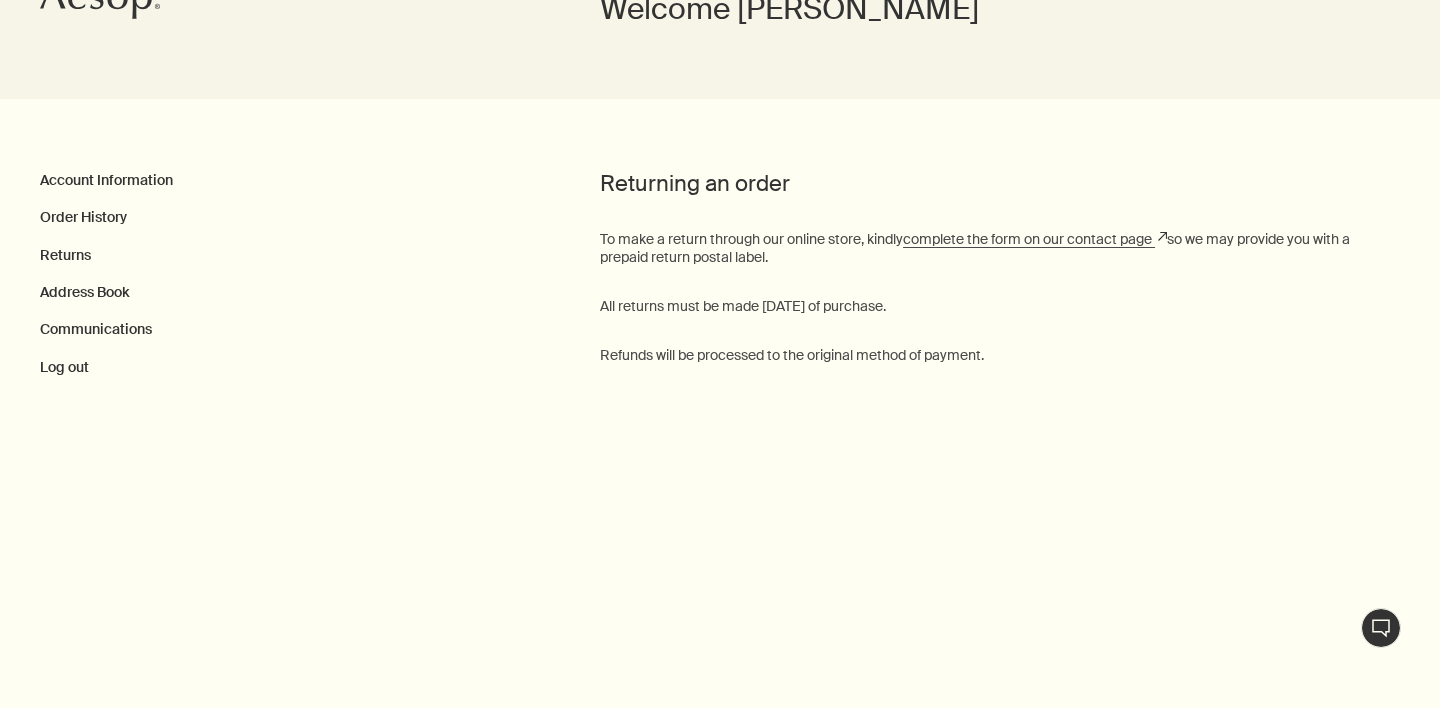 click on "Account Information" at bounding box center [320, 180] 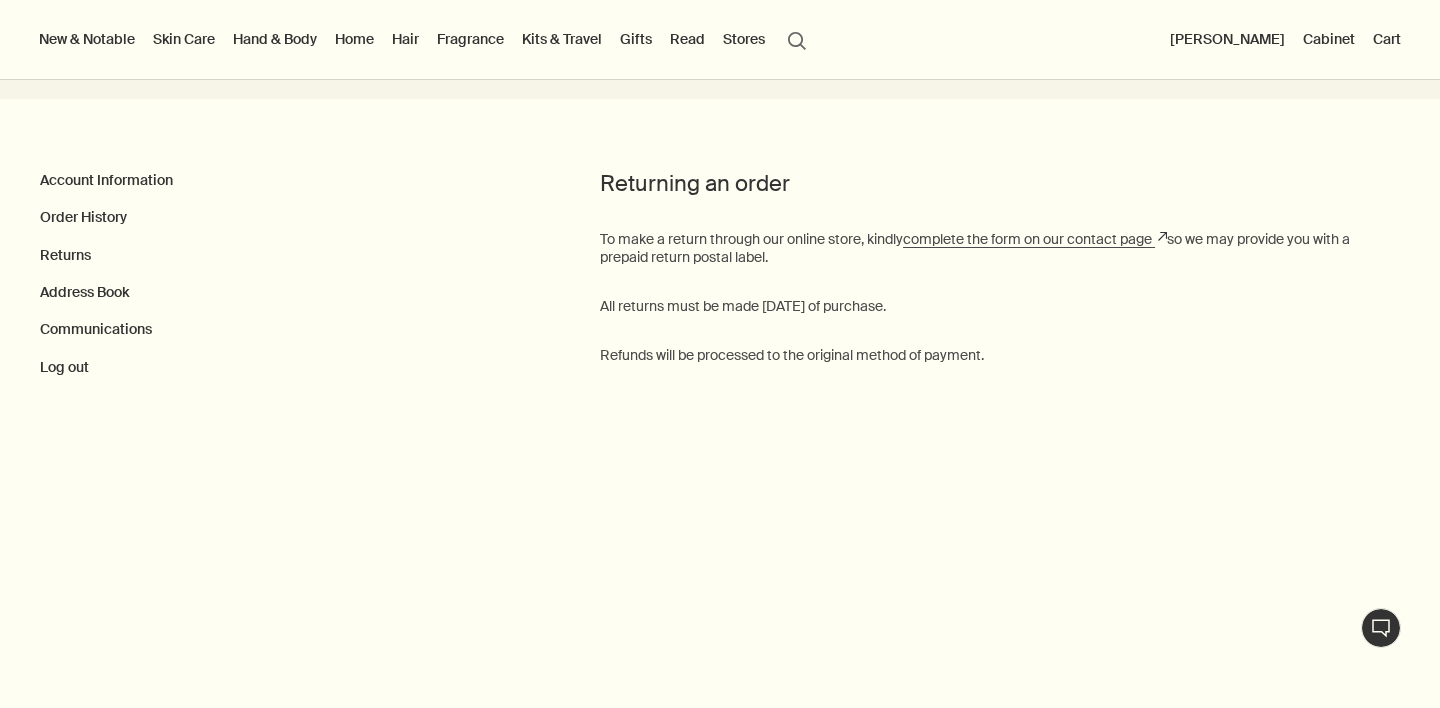 scroll, scrollTop: 0, scrollLeft: 0, axis: both 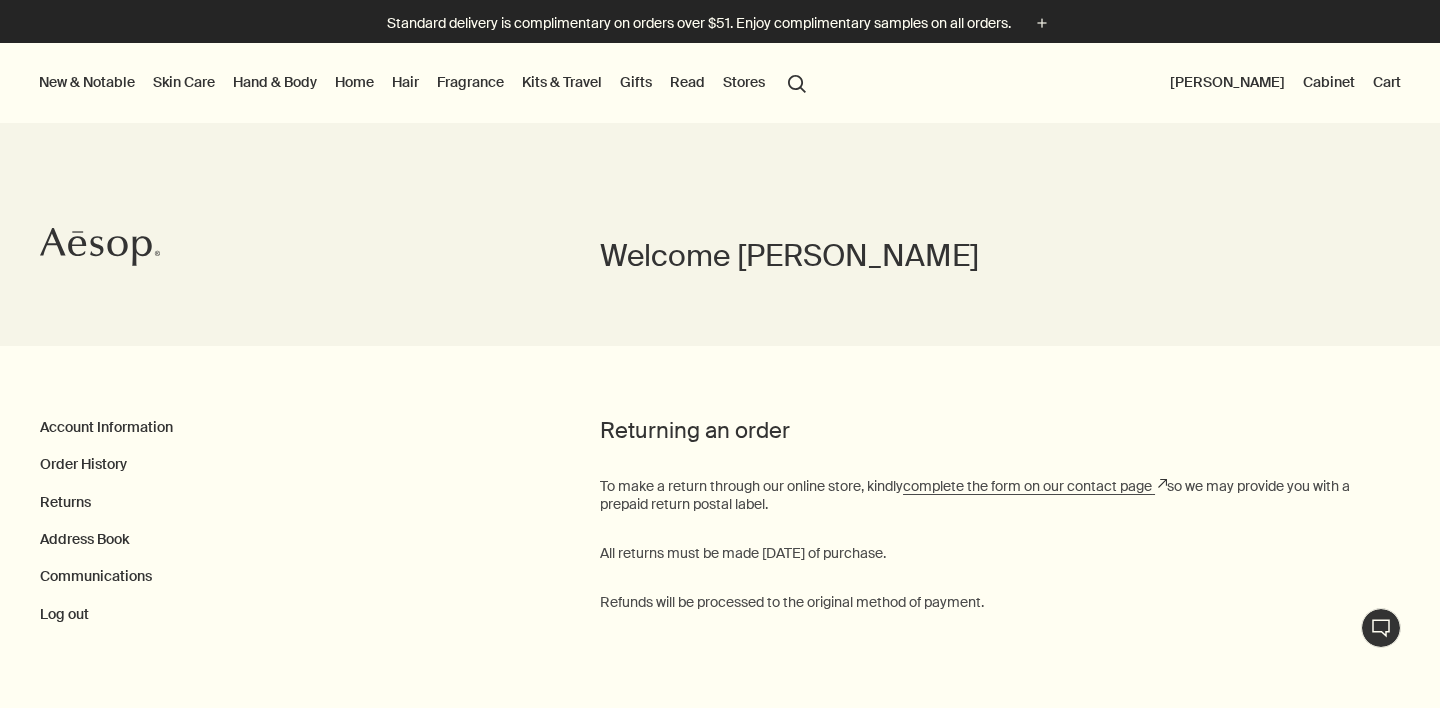 click 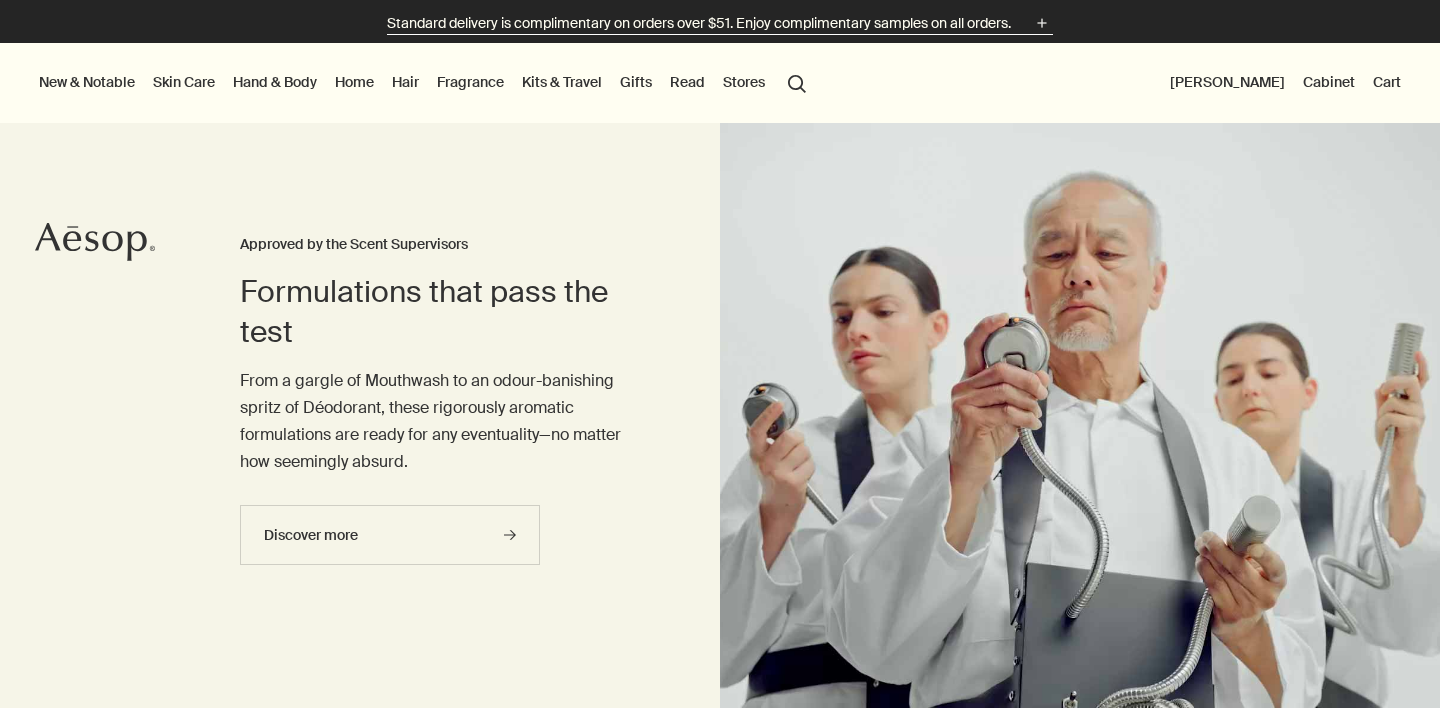 scroll, scrollTop: 0, scrollLeft: 0, axis: both 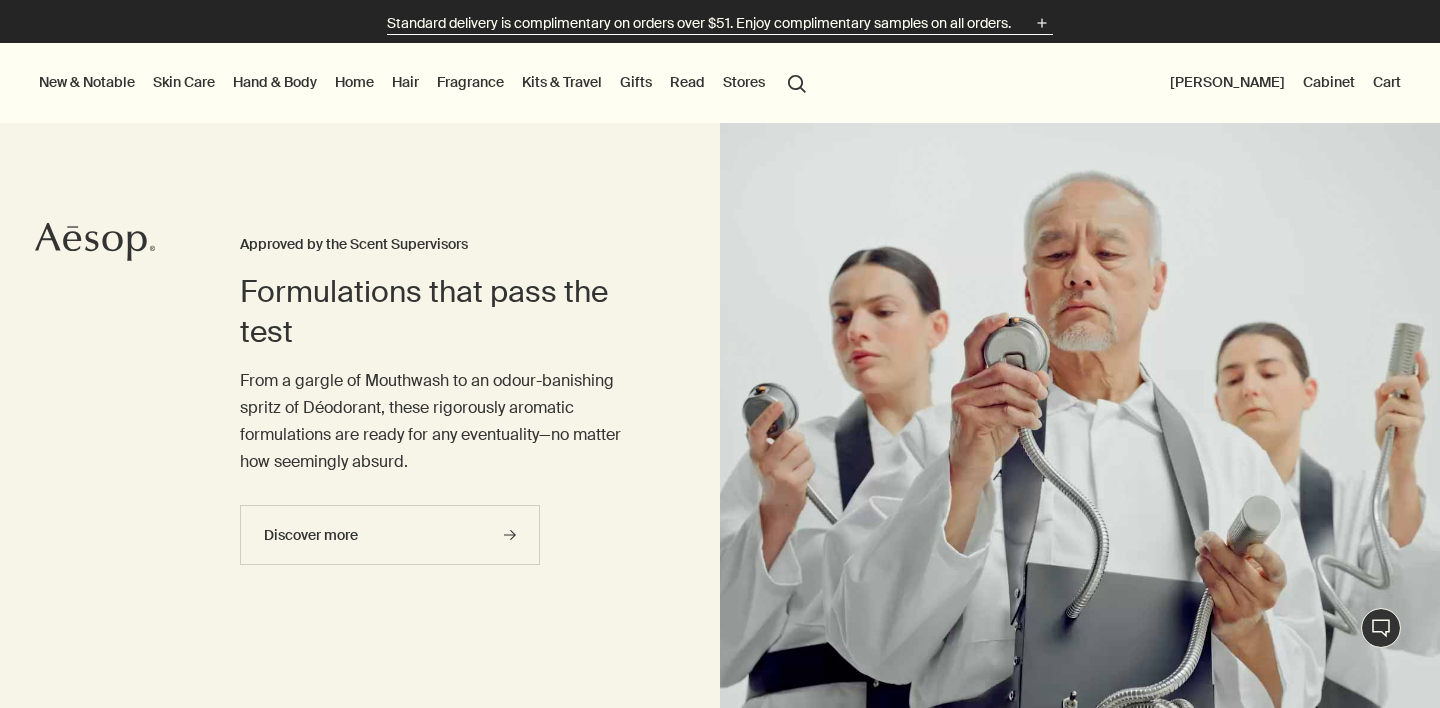 click on "Standard delivery is complimentary on orders over $51. Enjoy complimentary samples on all orders." at bounding box center (699, 23) 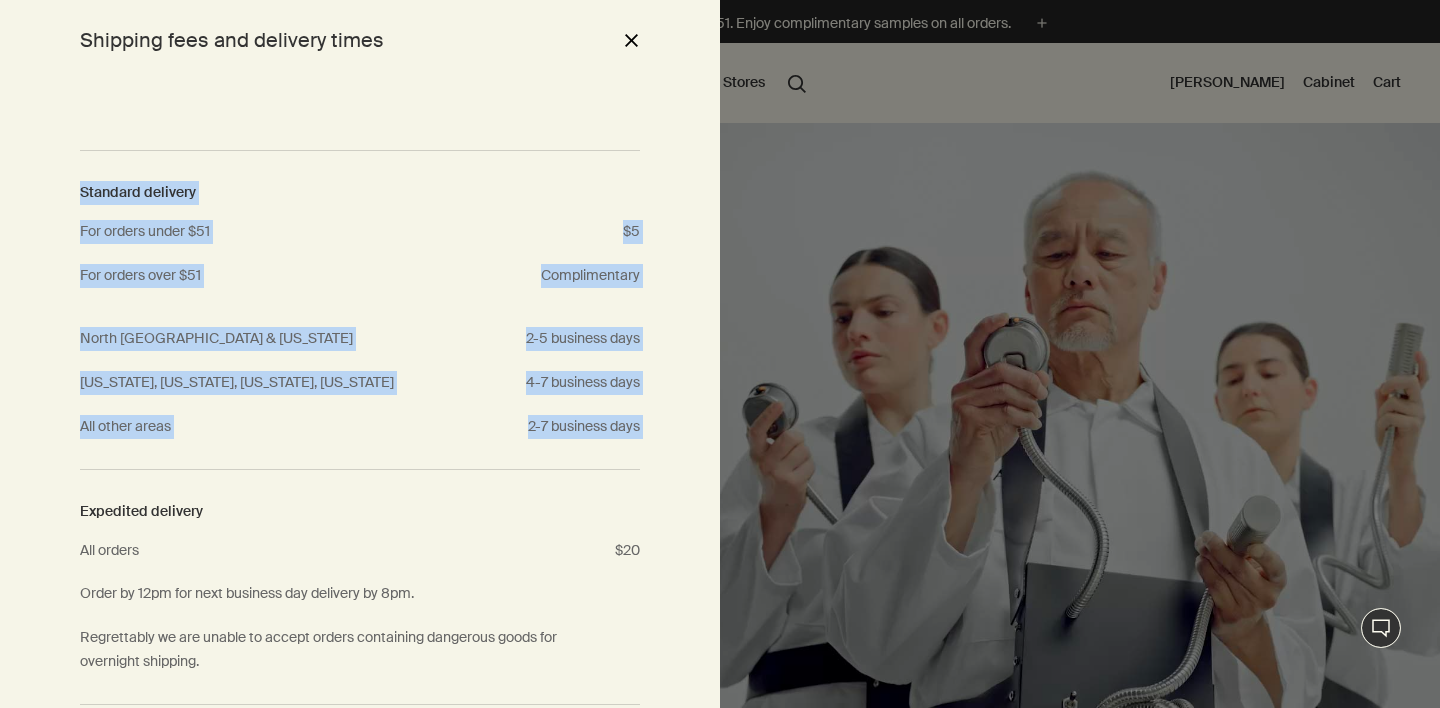 drag, startPoint x: 72, startPoint y: 183, endPoint x: 331, endPoint y: 488, distance: 400.13248 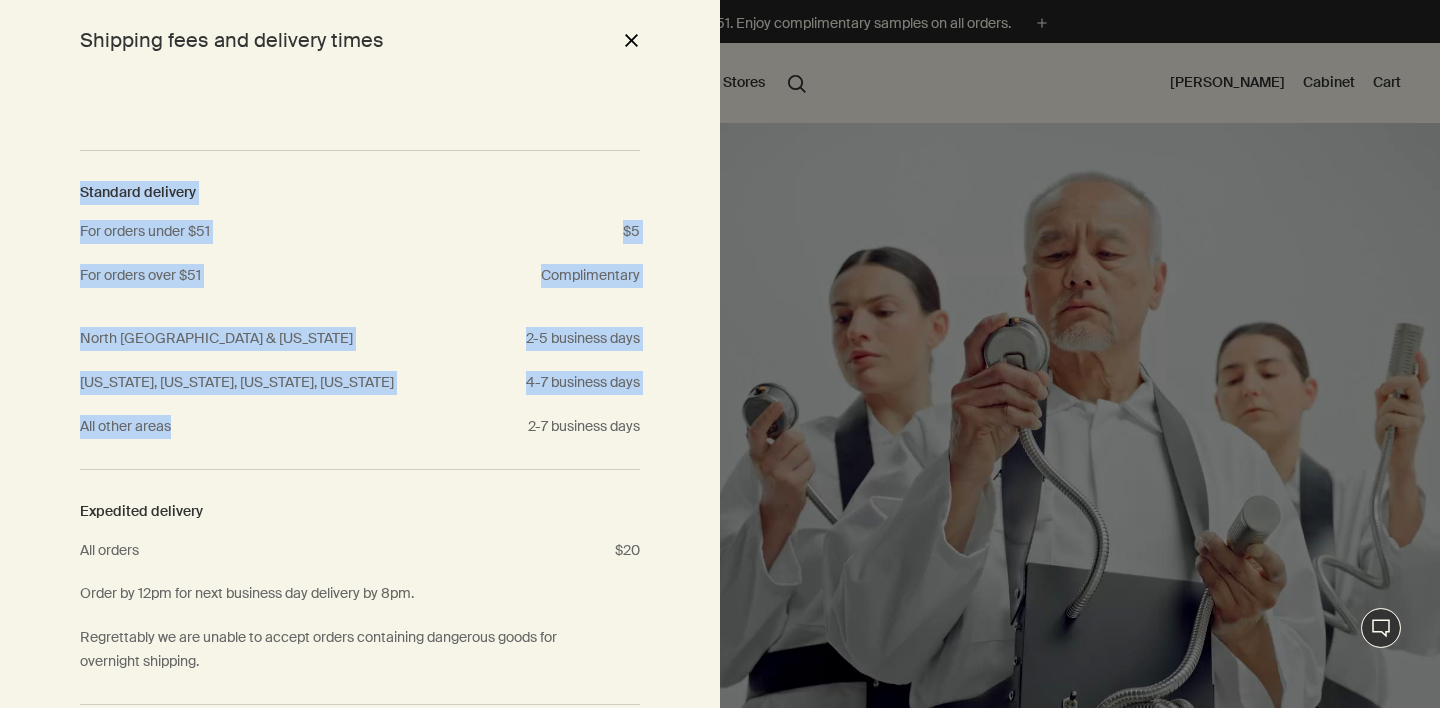 drag, startPoint x: 414, startPoint y: 458, endPoint x: 24, endPoint y: 137, distance: 505.11484 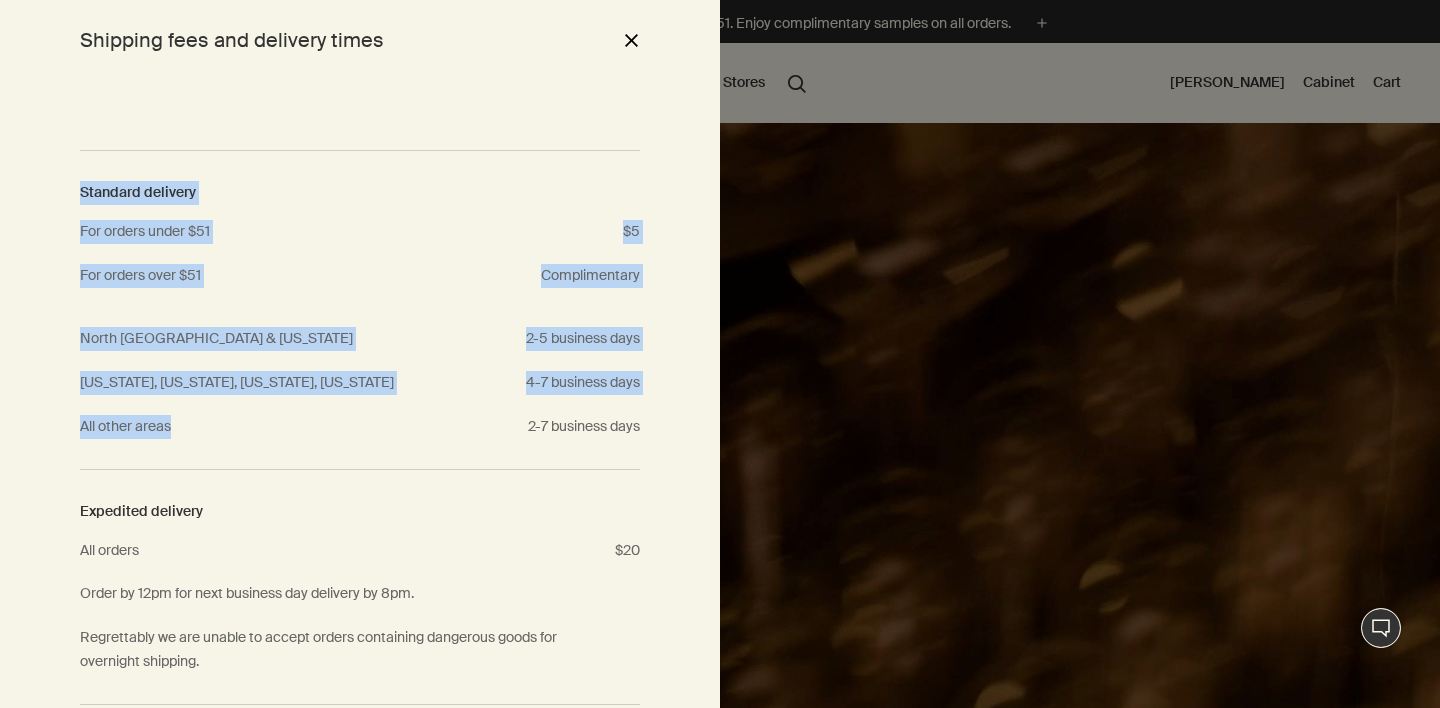 drag, startPoint x: 50, startPoint y: 174, endPoint x: 276, endPoint y: 460, distance: 364.5161 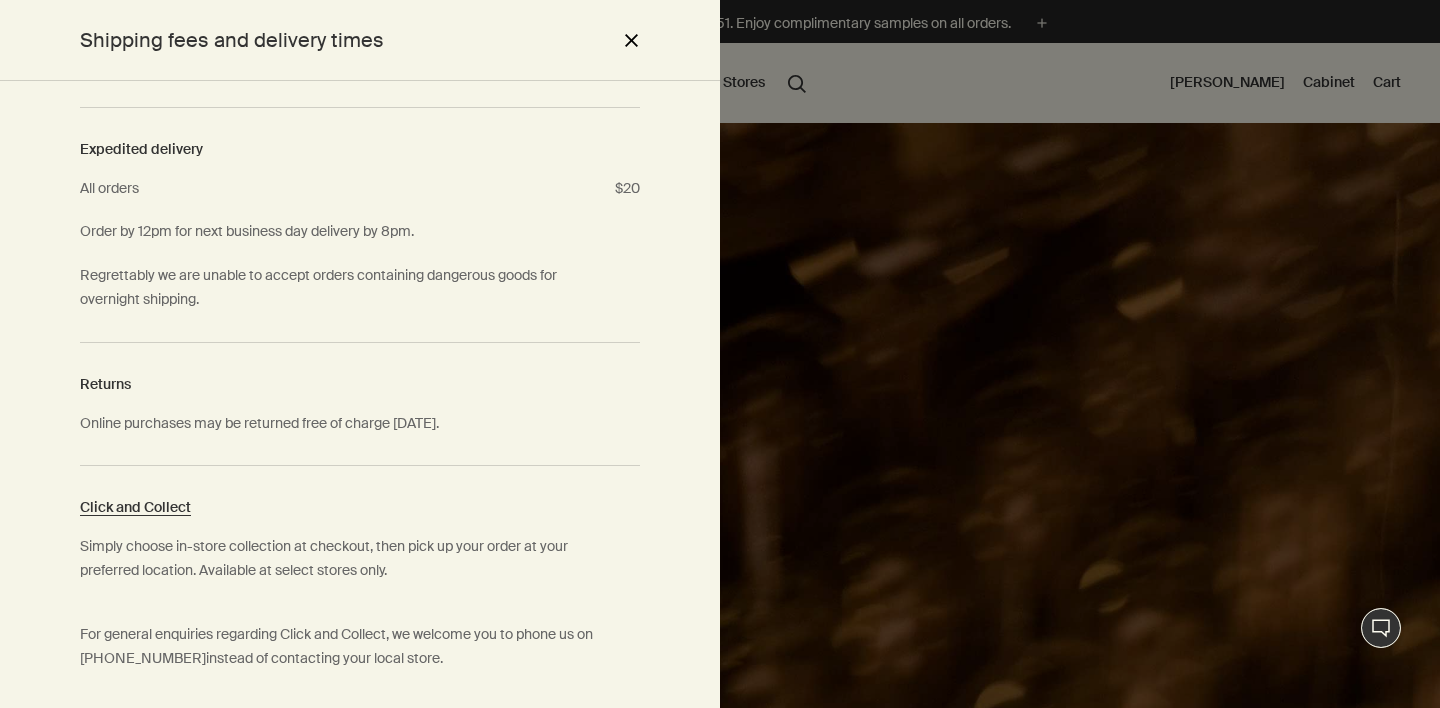 scroll, scrollTop: 434, scrollLeft: 0, axis: vertical 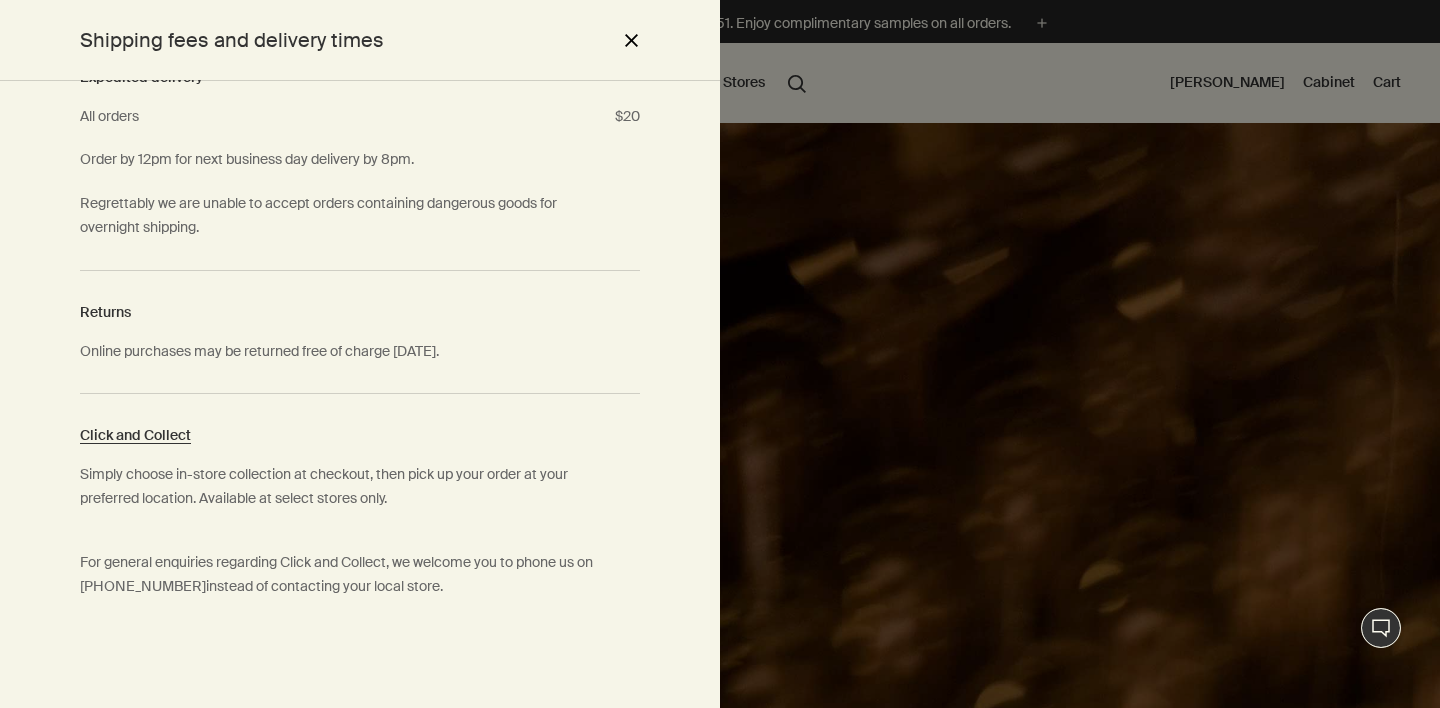 click at bounding box center [720, 354] 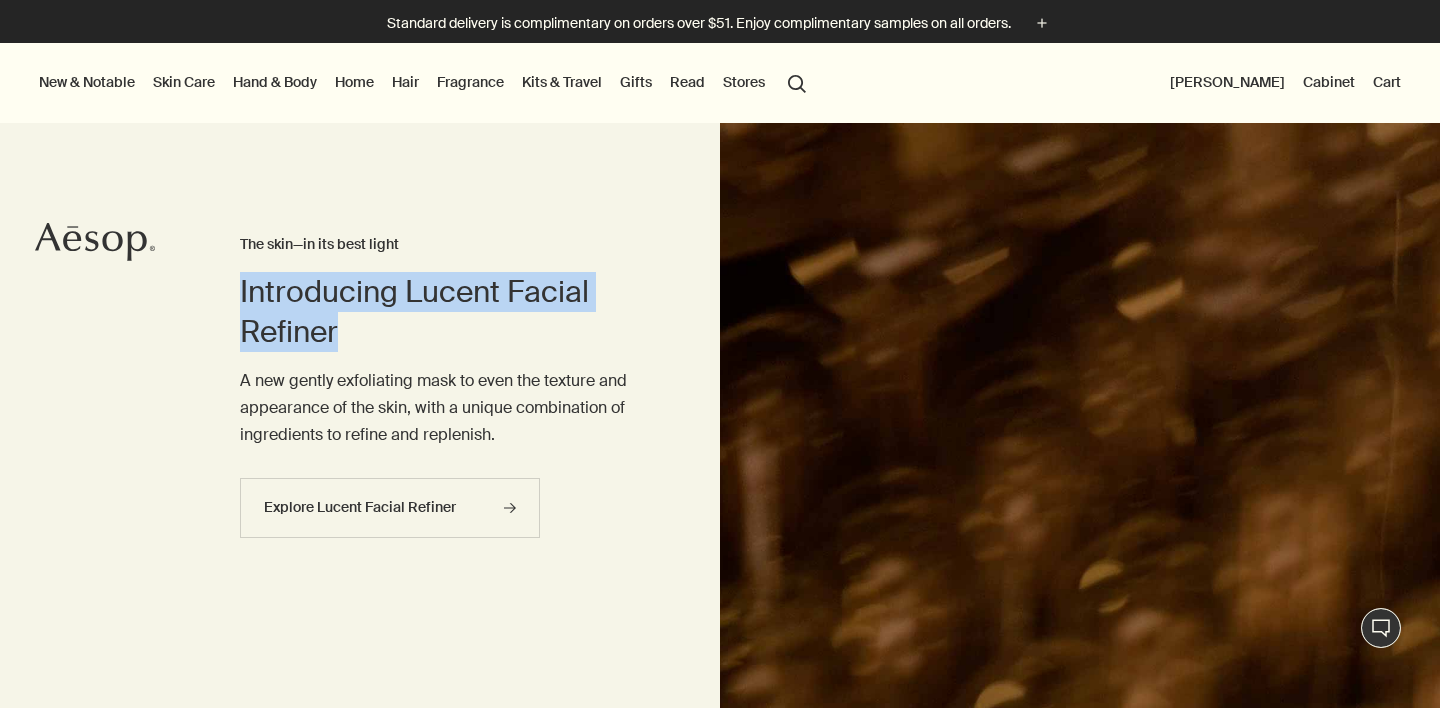 drag, startPoint x: 228, startPoint y: 285, endPoint x: 491, endPoint y: 339, distance: 268.4865 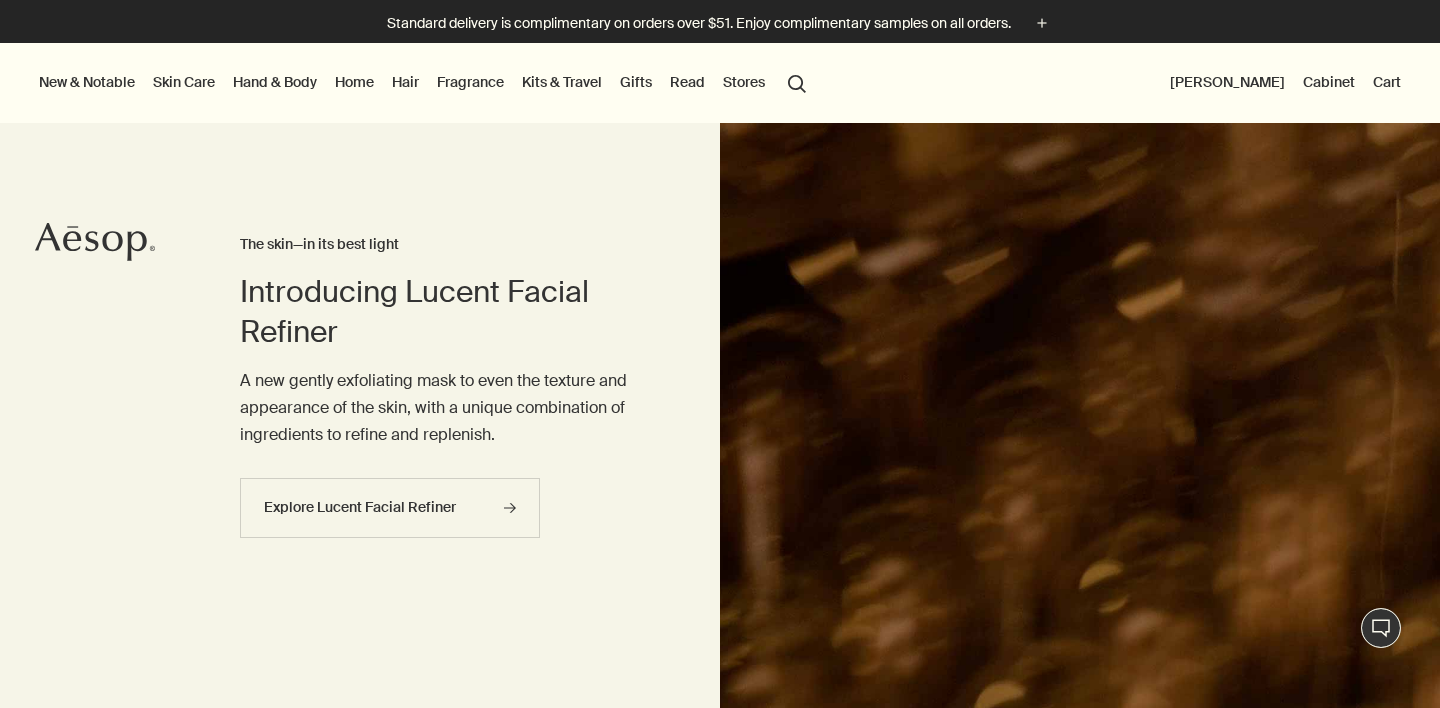 drag, startPoint x: 542, startPoint y: 339, endPoint x: 244, endPoint y: 180, distance: 337.7647 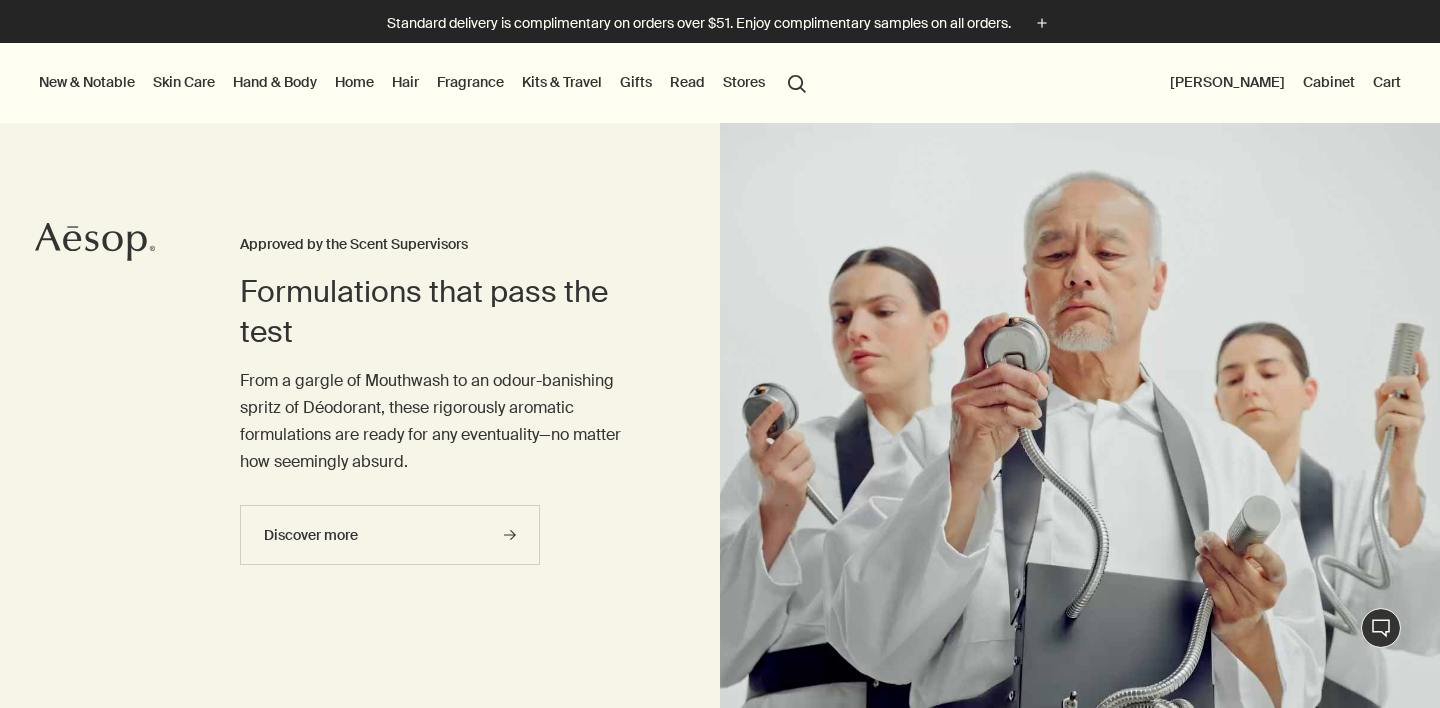 click on "Introducing Lucent Facial Refiner The skin—in its best light A new gently exfoliating mask to even the texture and appearance of the skin, with a unique combination of ingredients to refine and replenish. Explore Lucent Facial Refiner   rightArrow" at bounding box center [440, 444] 